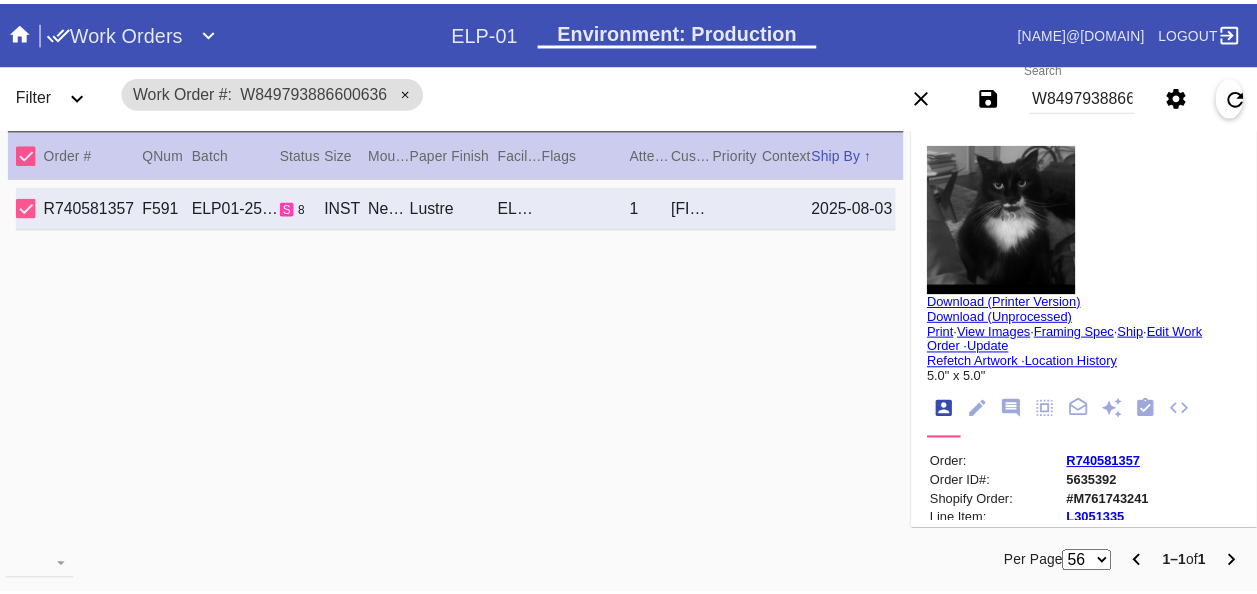 scroll, scrollTop: 0, scrollLeft: 0, axis: both 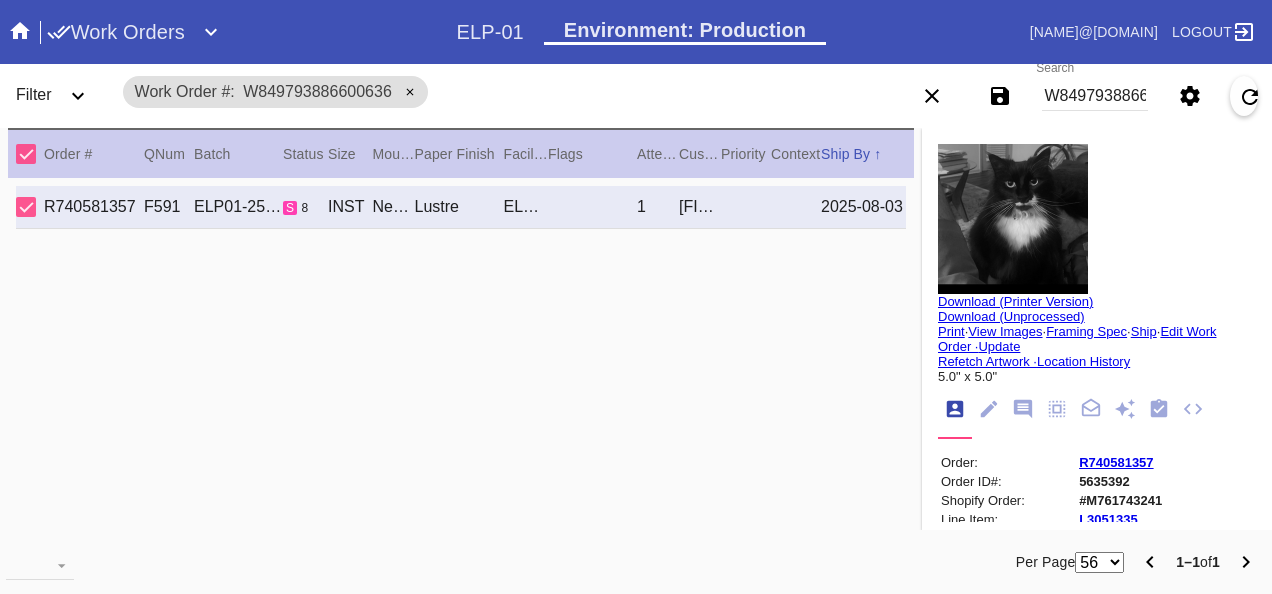 click on "Work Orders" at bounding box center (116, 32) 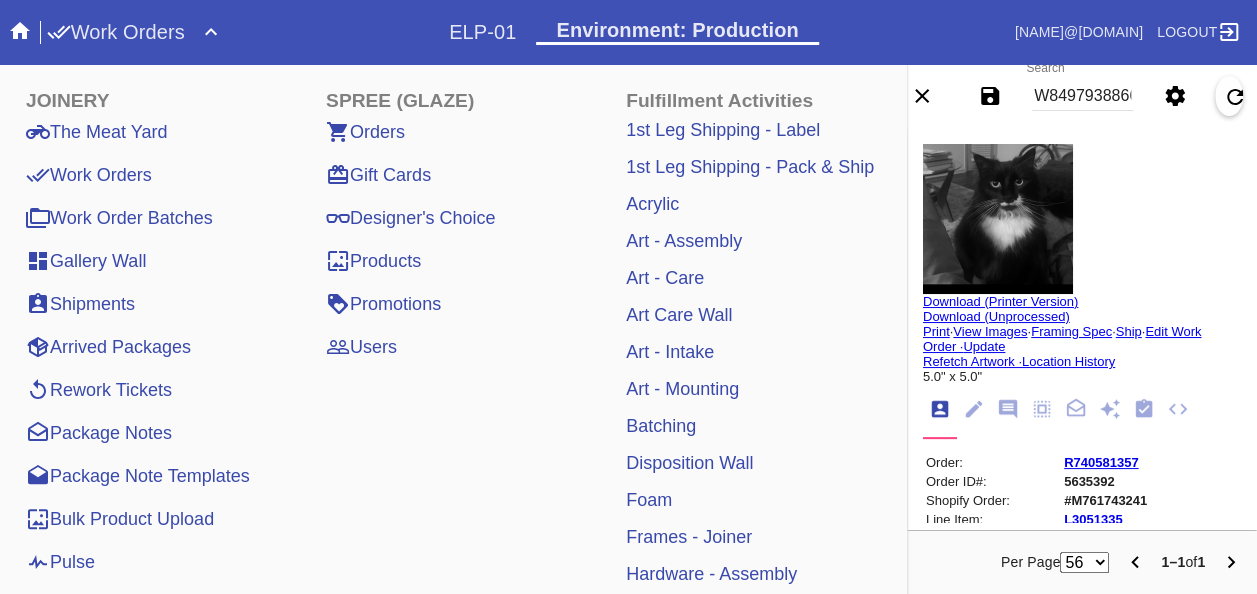 click on "Pulse" at bounding box center [60, 562] 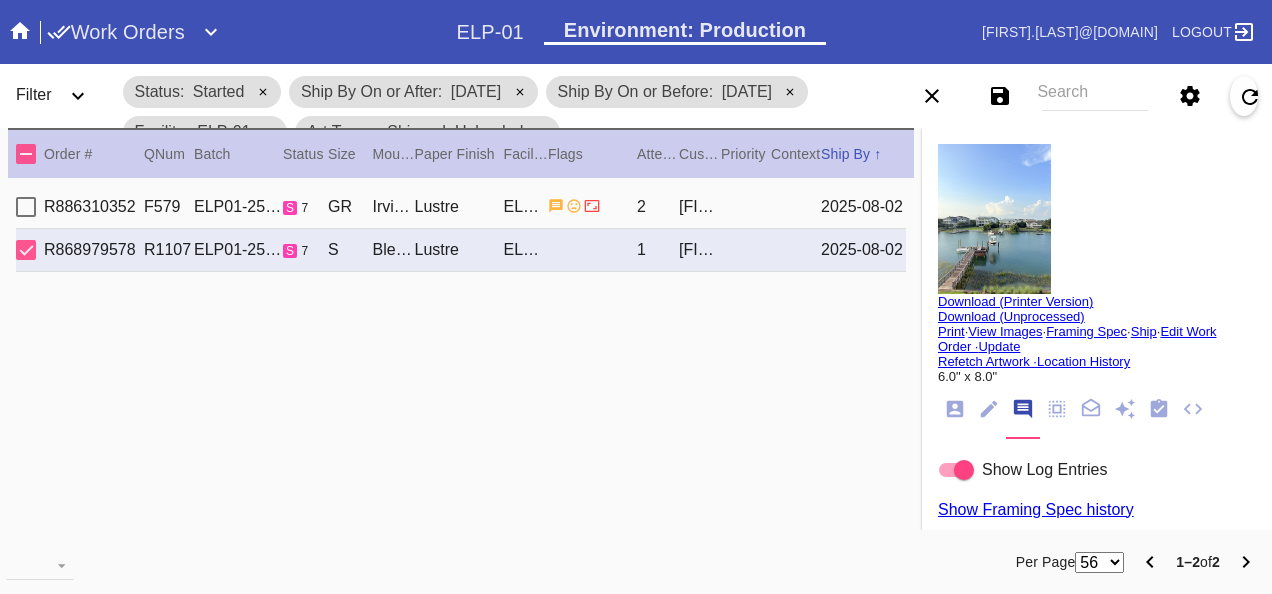 scroll, scrollTop: 0, scrollLeft: 0, axis: both 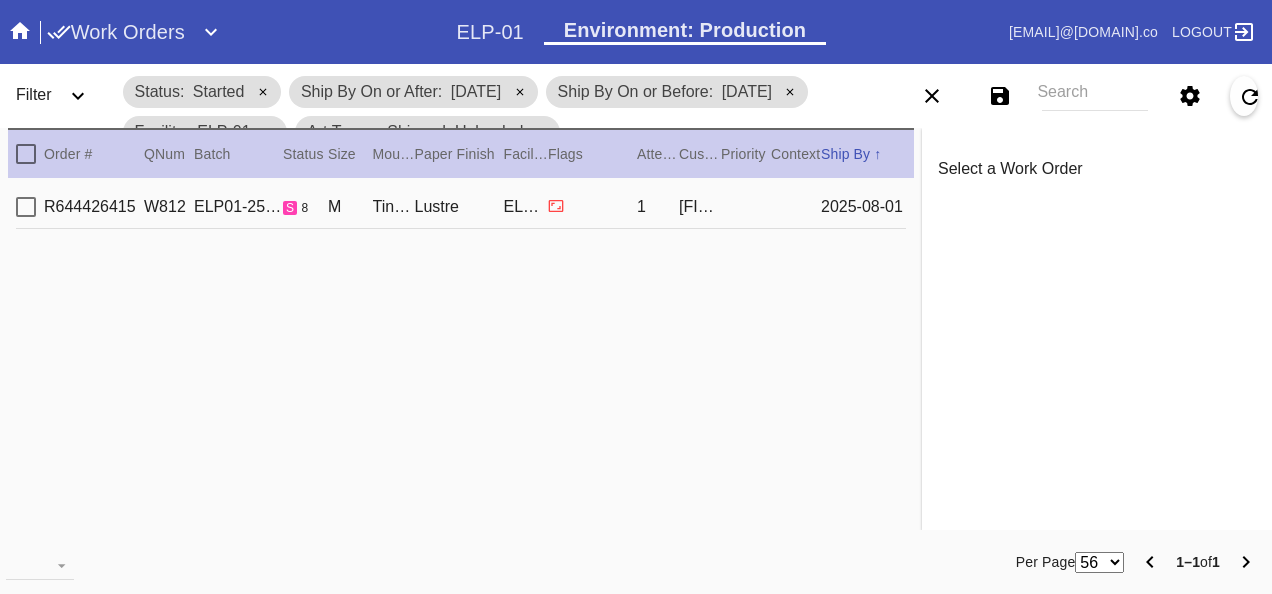 click on "Work Orders" at bounding box center [252, 32] 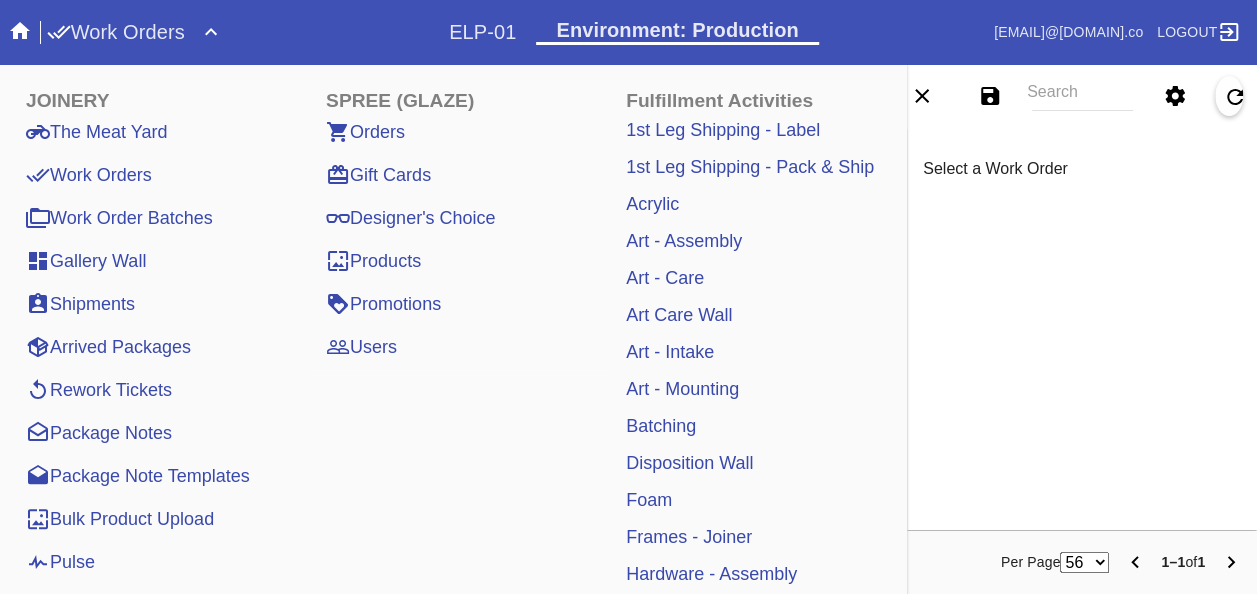 click on "Pulse" at bounding box center [60, 562] 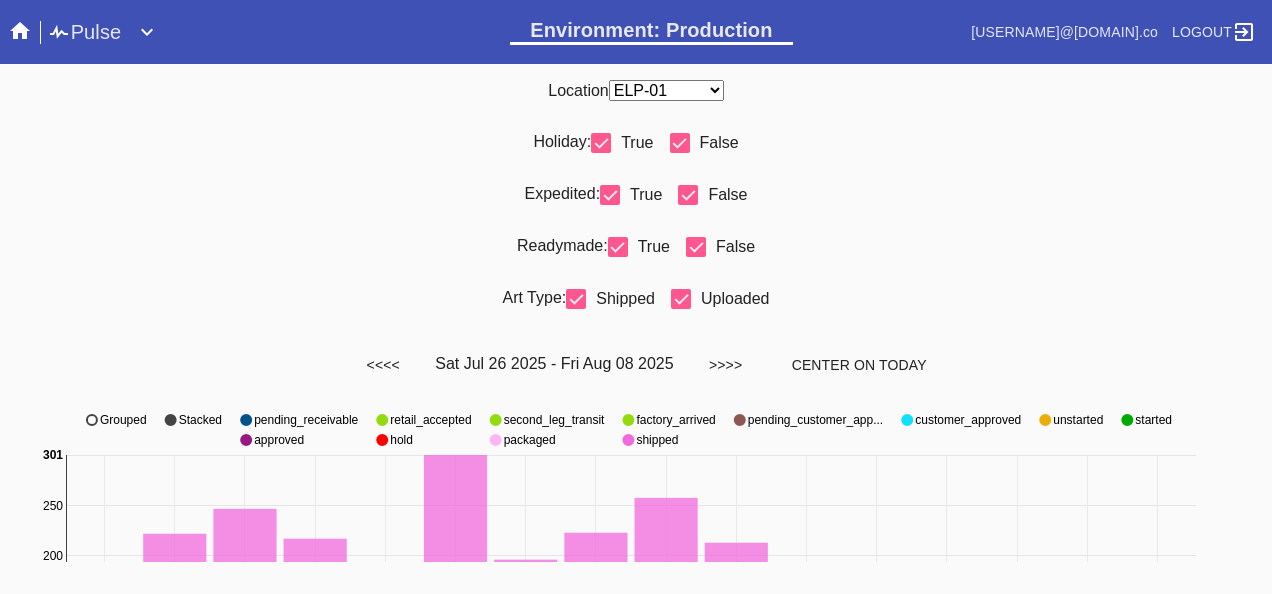 scroll, scrollTop: 0, scrollLeft: 0, axis: both 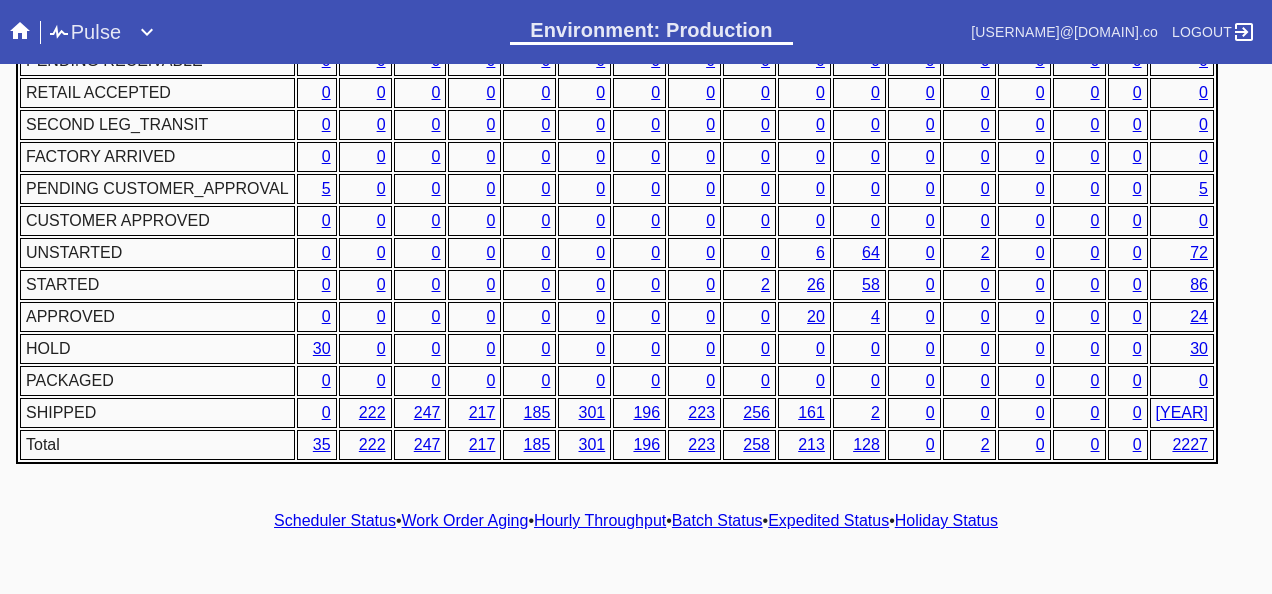 click on "2" at bounding box center [765, 284] 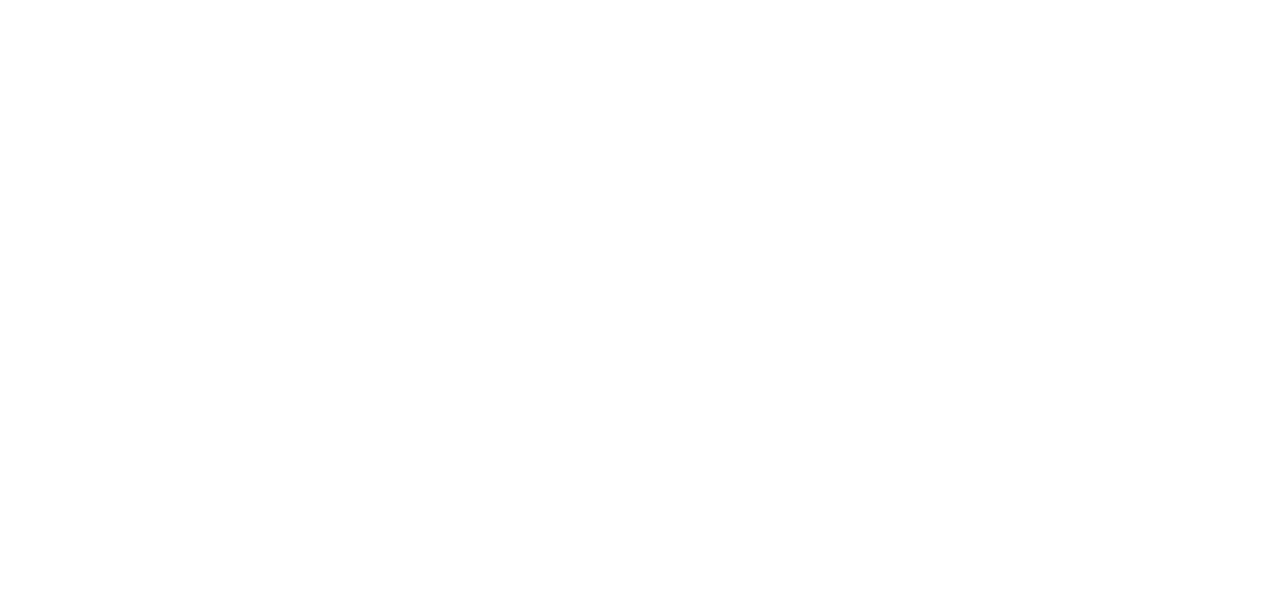 scroll, scrollTop: 0, scrollLeft: 0, axis: both 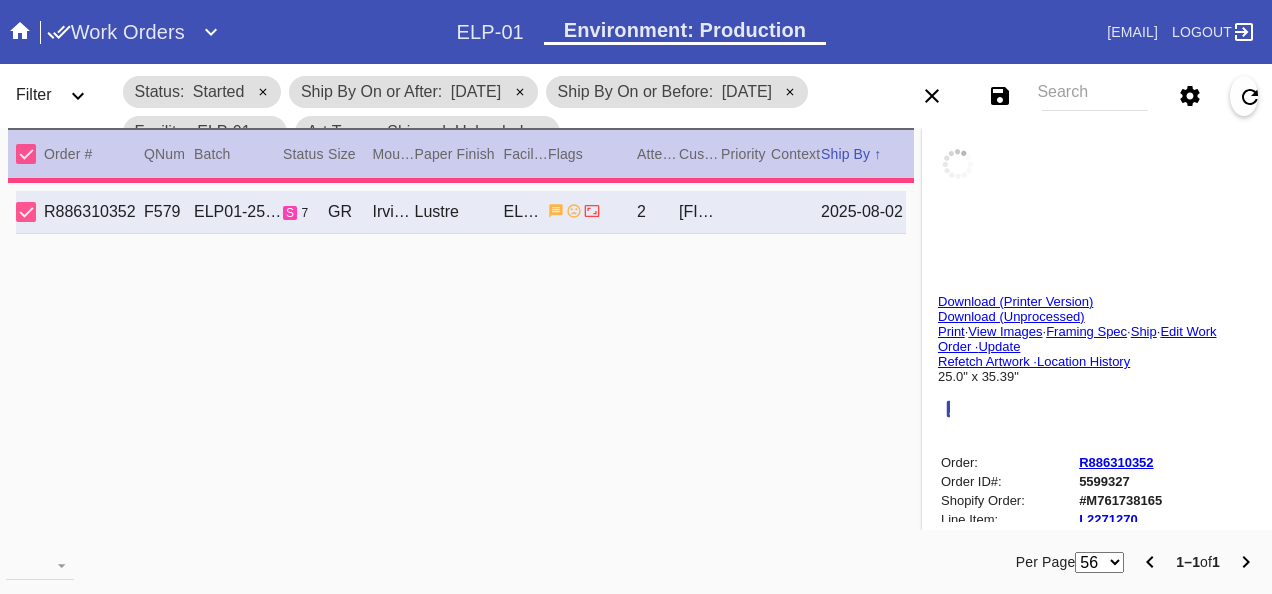 type on "***" 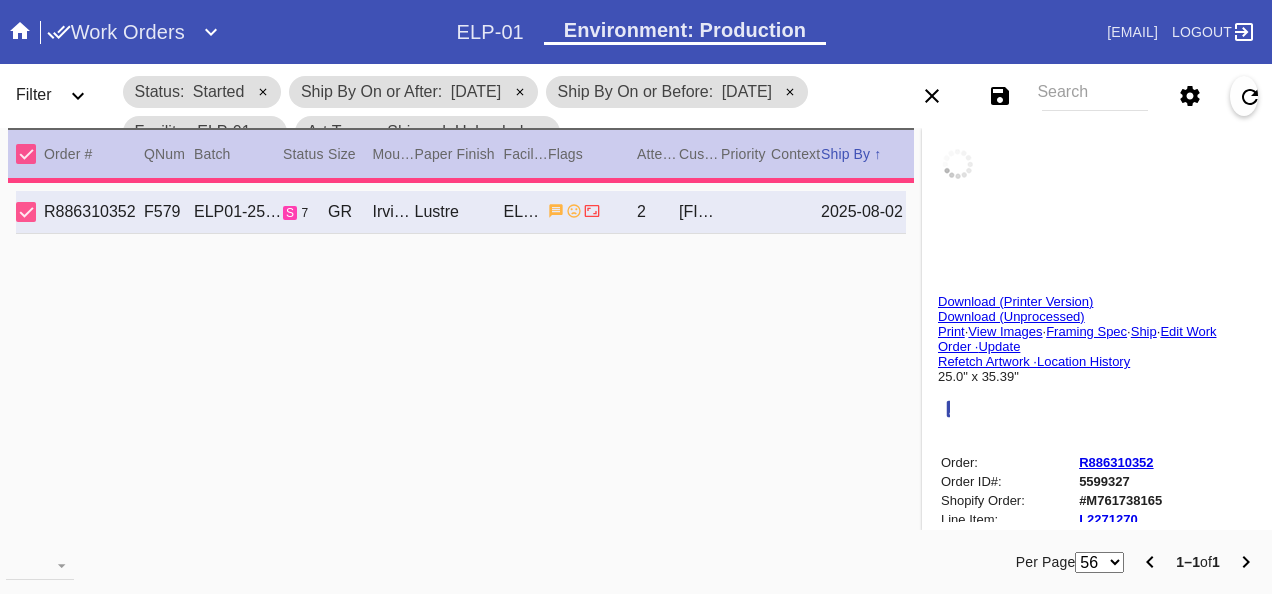 type on "0.0" 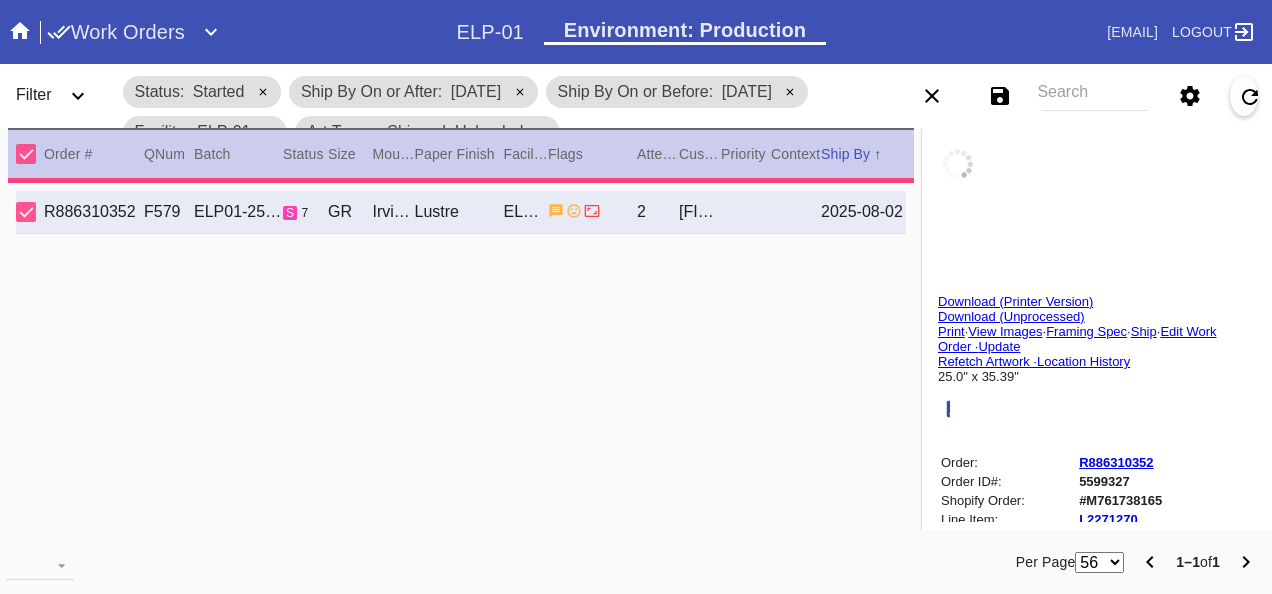 type on "0.0" 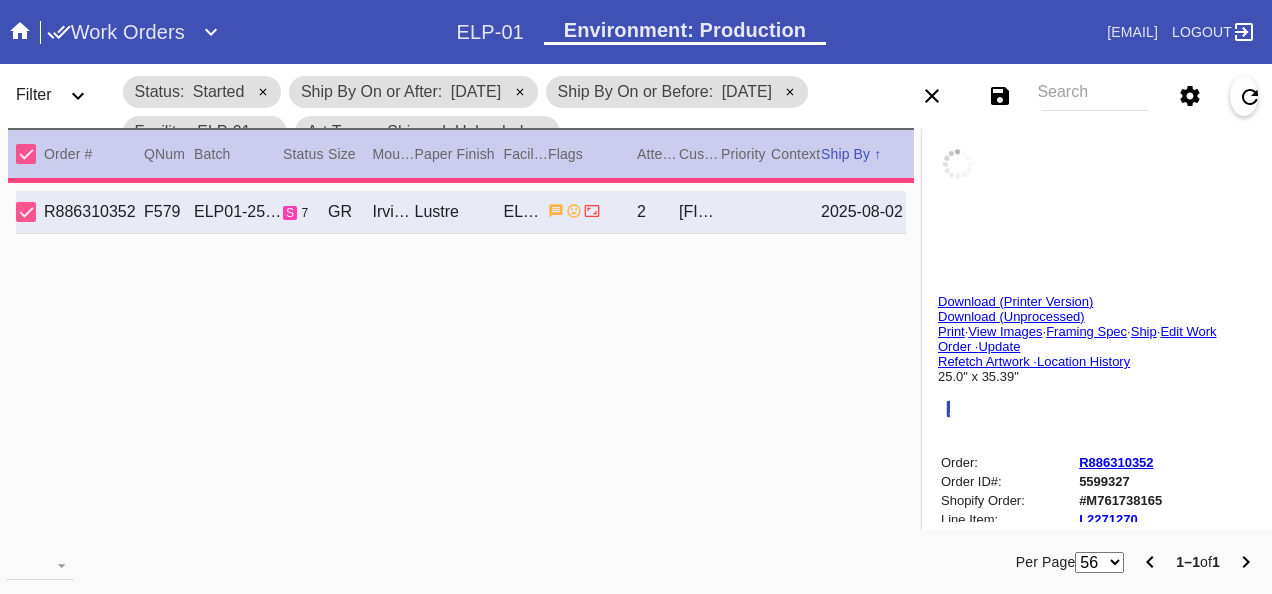 type on "0.0" 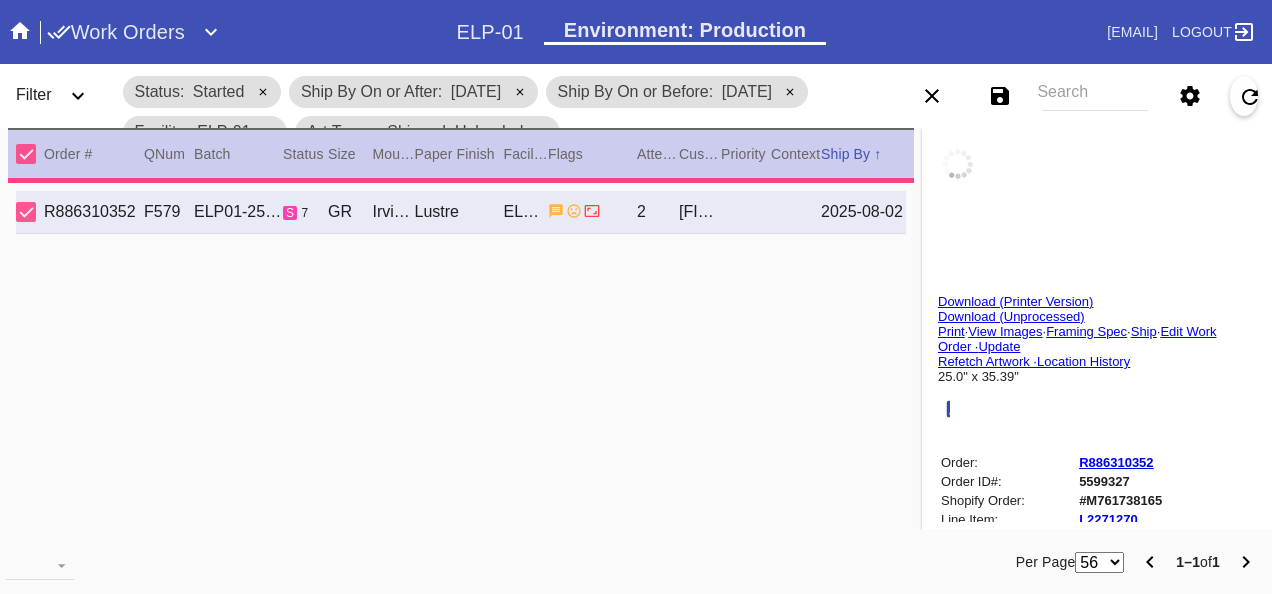 type on "0.0" 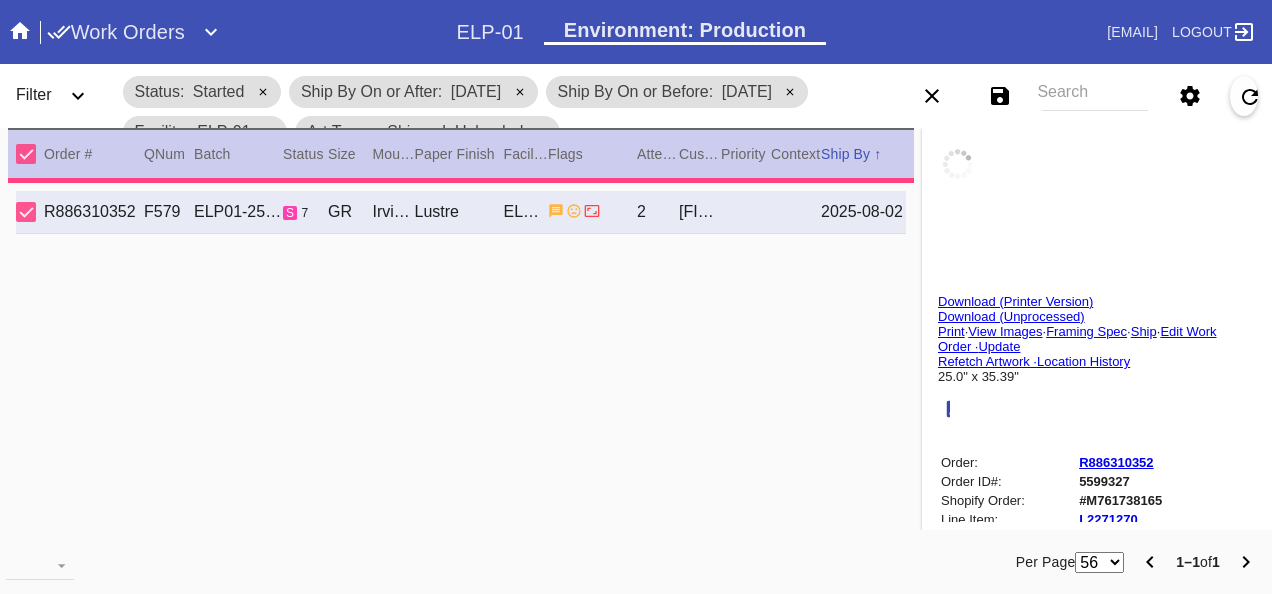 type on "0.1875" 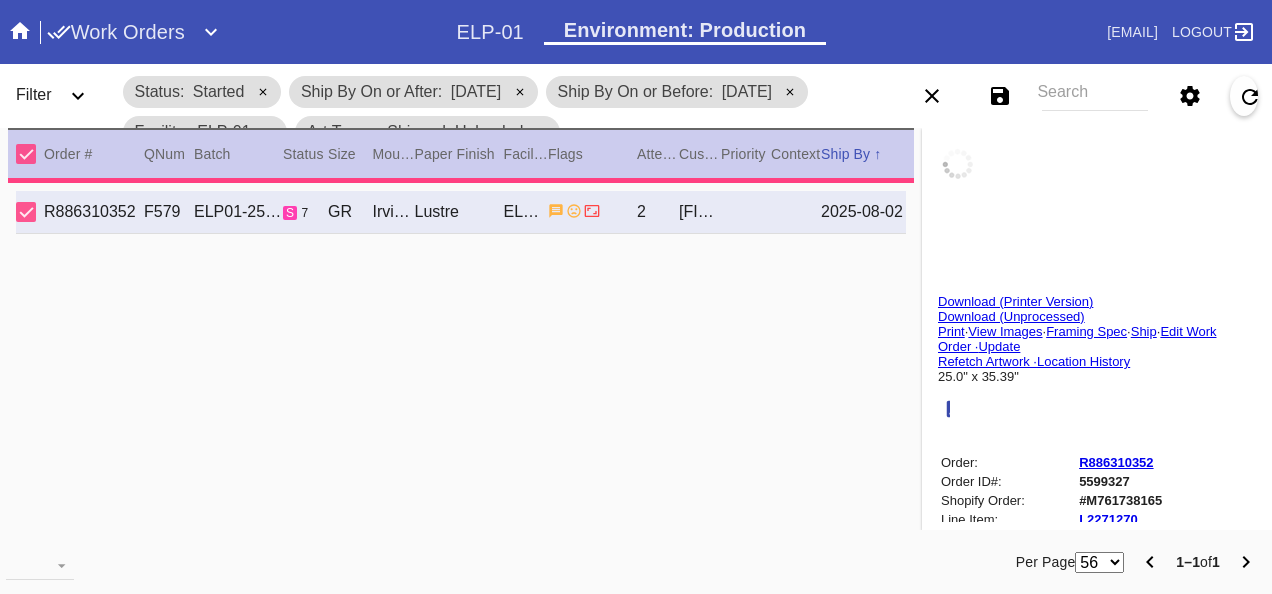 type on "25.0" 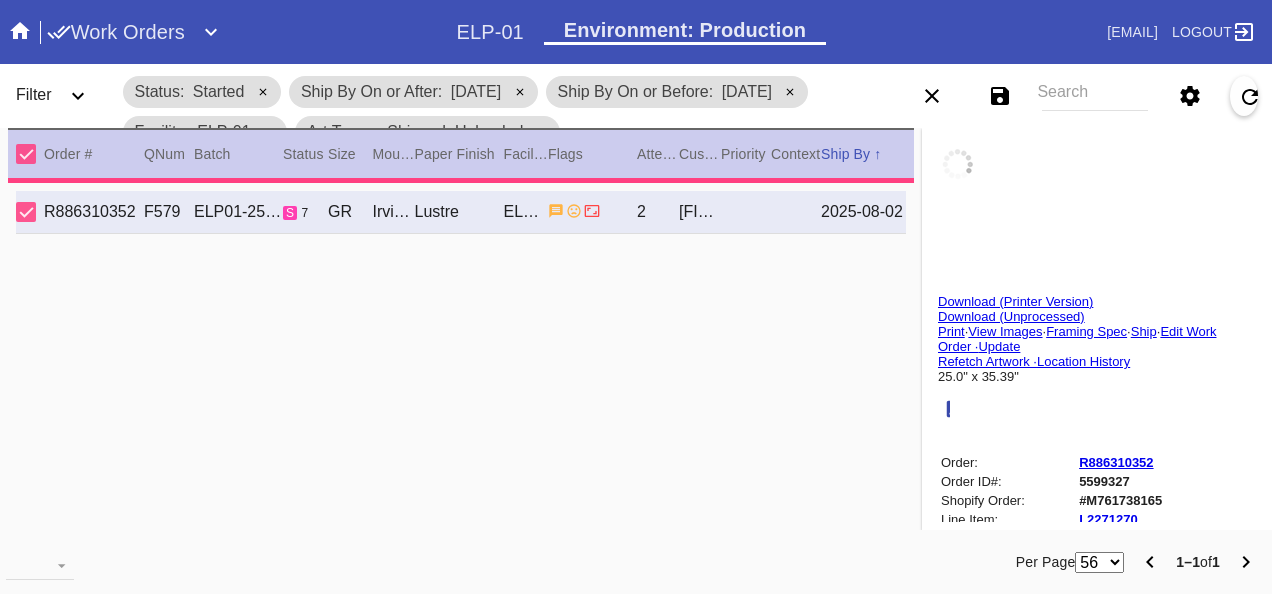 type on "35.375" 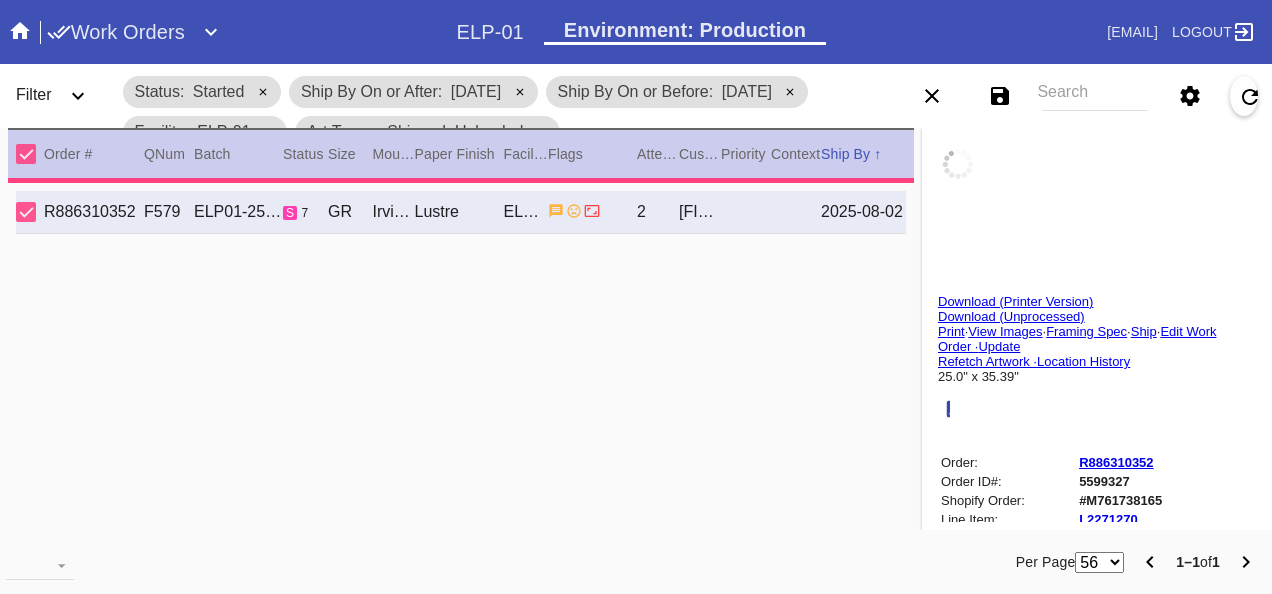 type on "7/19/2025" 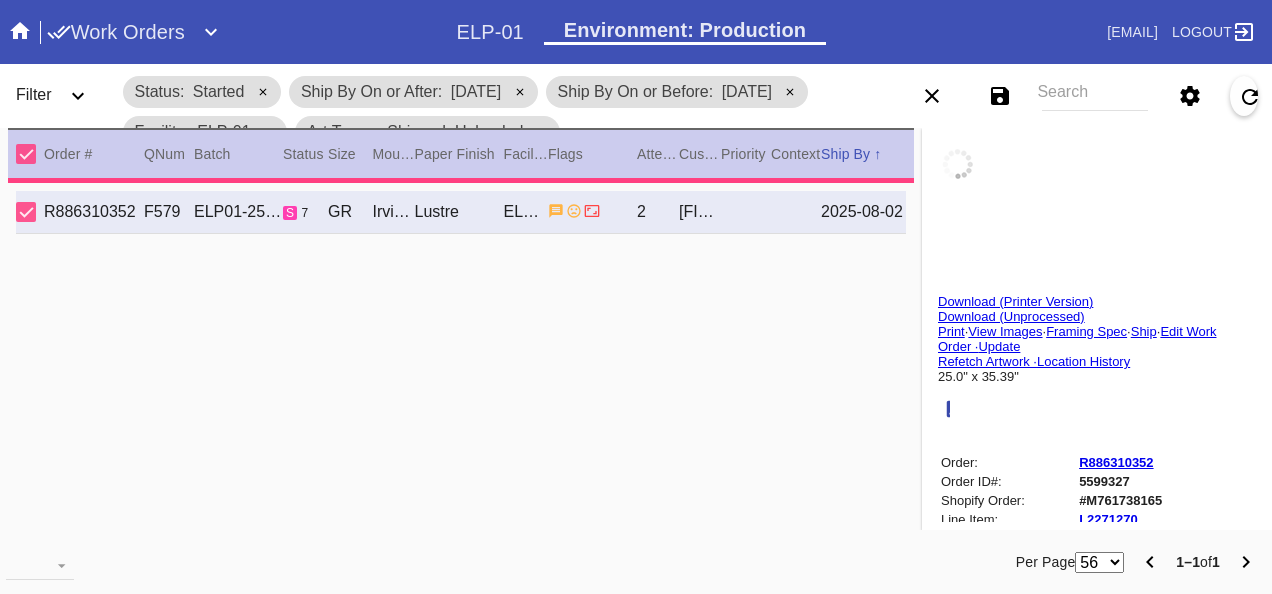 type on "8/1/2025" 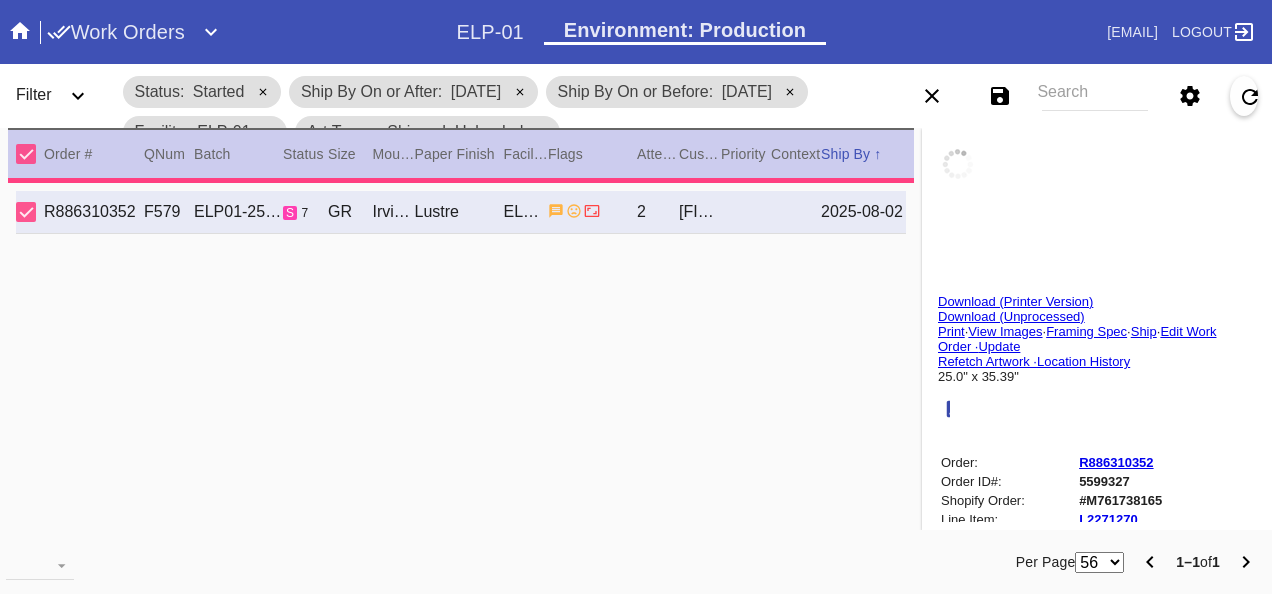 type on "8/2/2025" 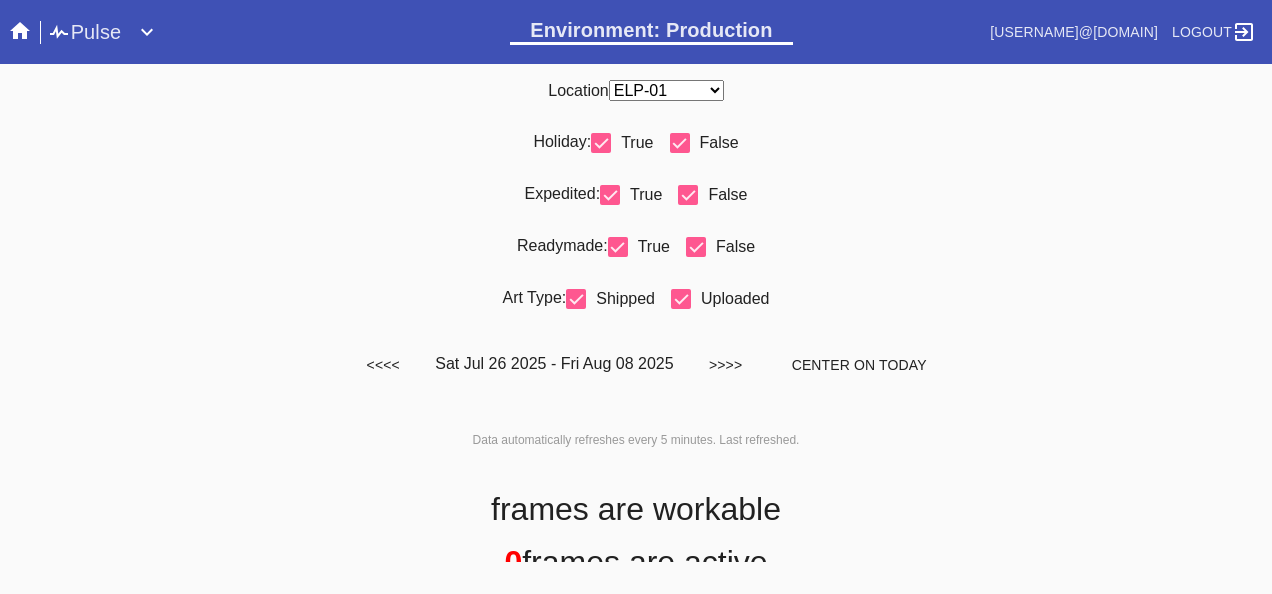 scroll, scrollTop: 0, scrollLeft: 0, axis: both 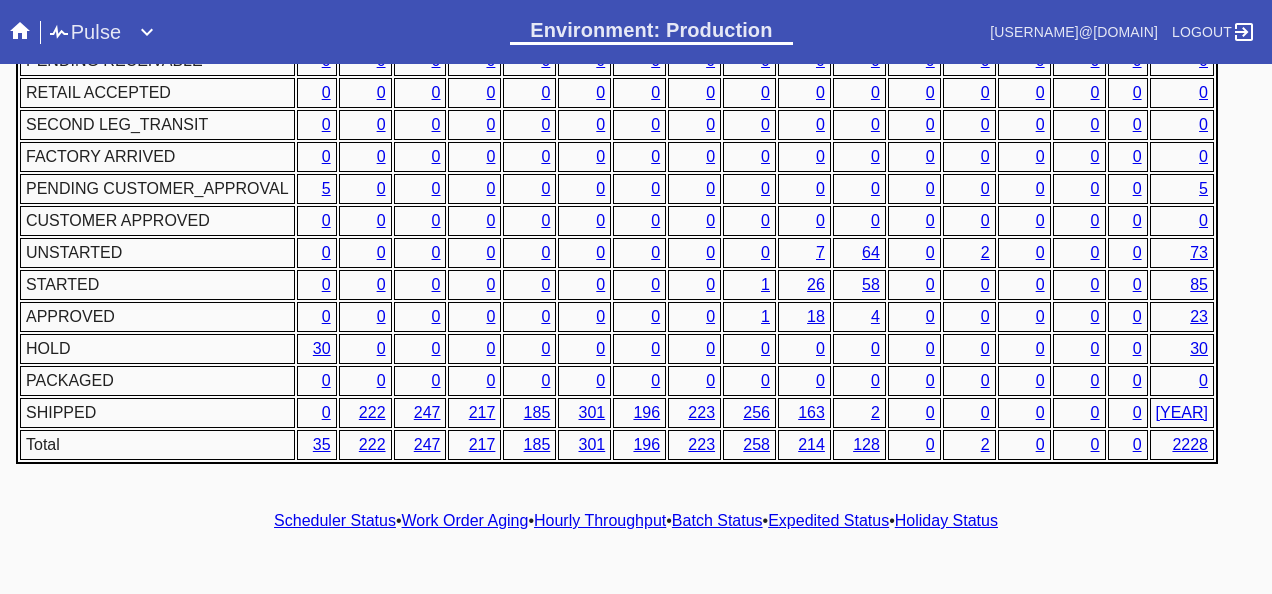 click on "1" at bounding box center (765, 284) 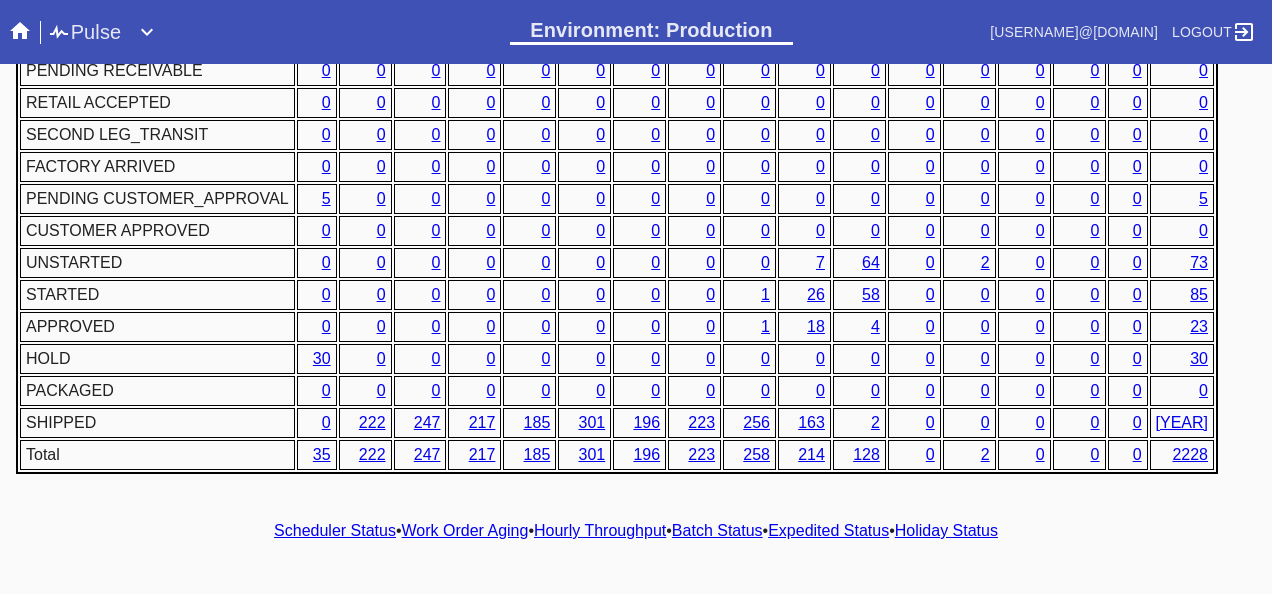scroll, scrollTop: 1076, scrollLeft: 0, axis: vertical 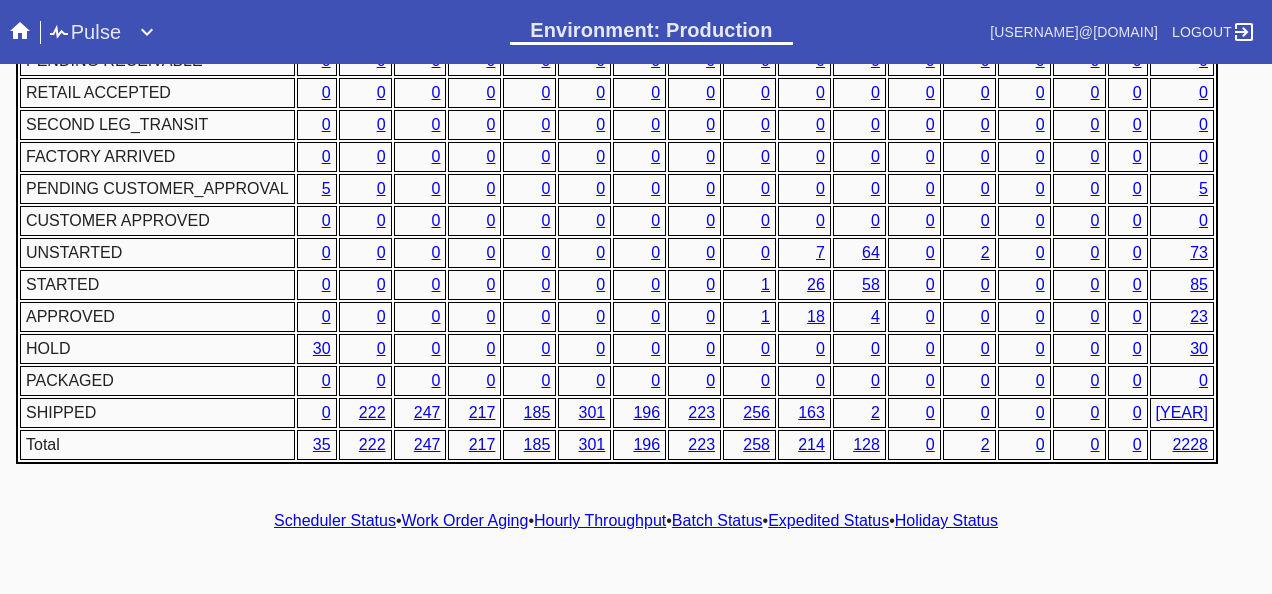 click on "Hourly Throughput" at bounding box center (600, 520) 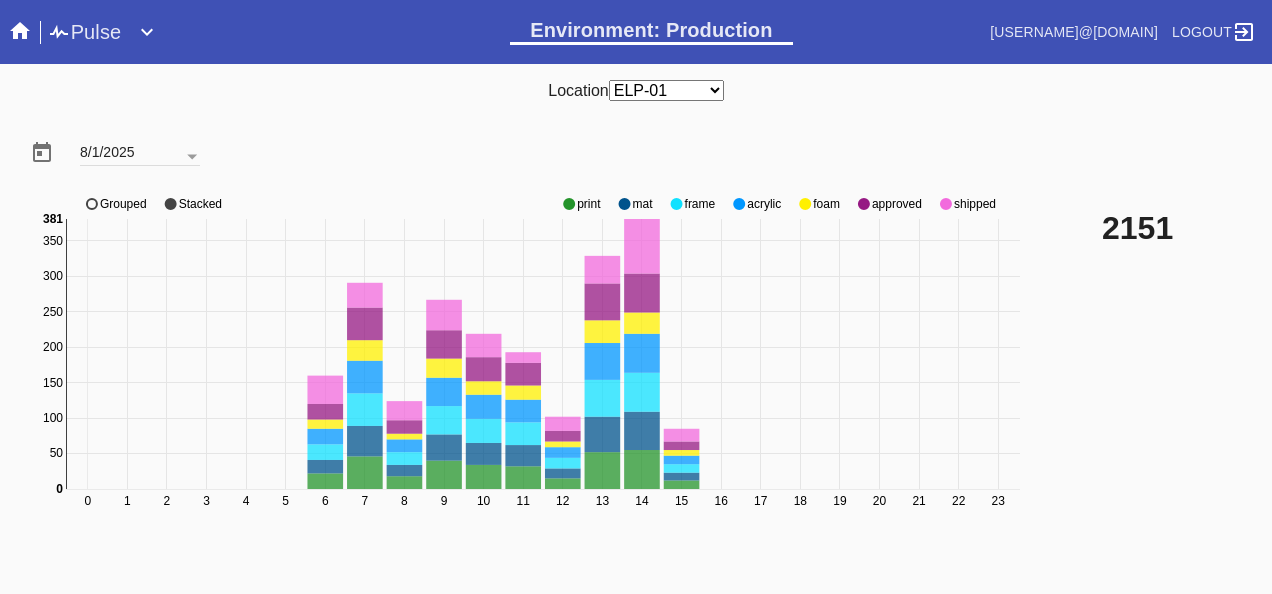 click 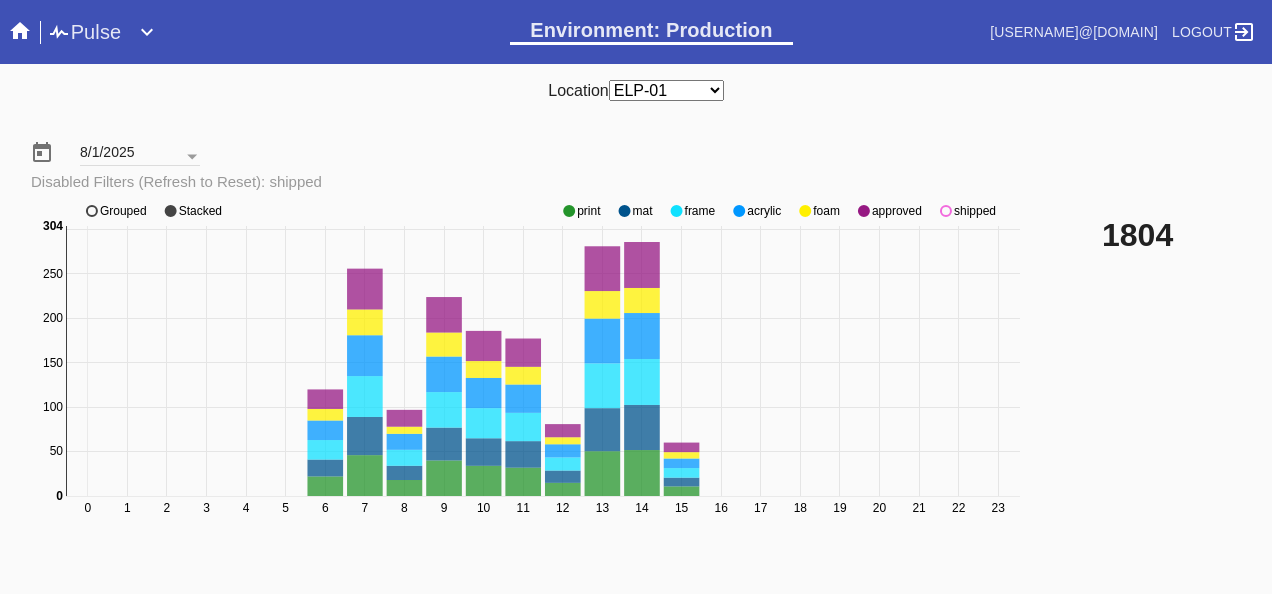 click 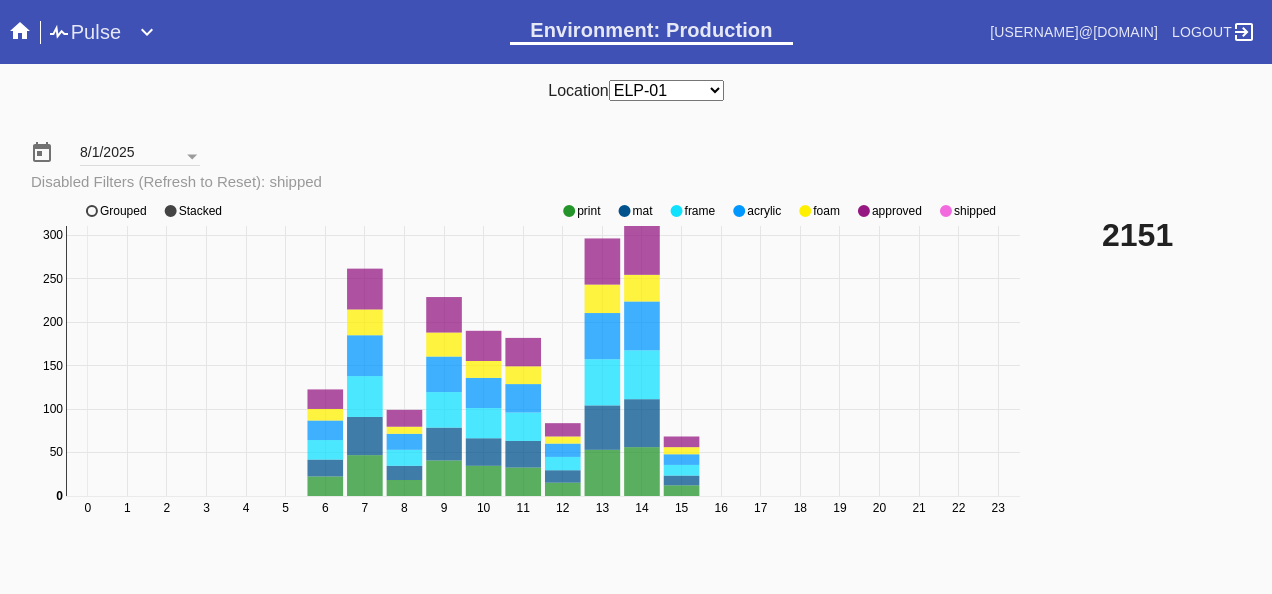 click 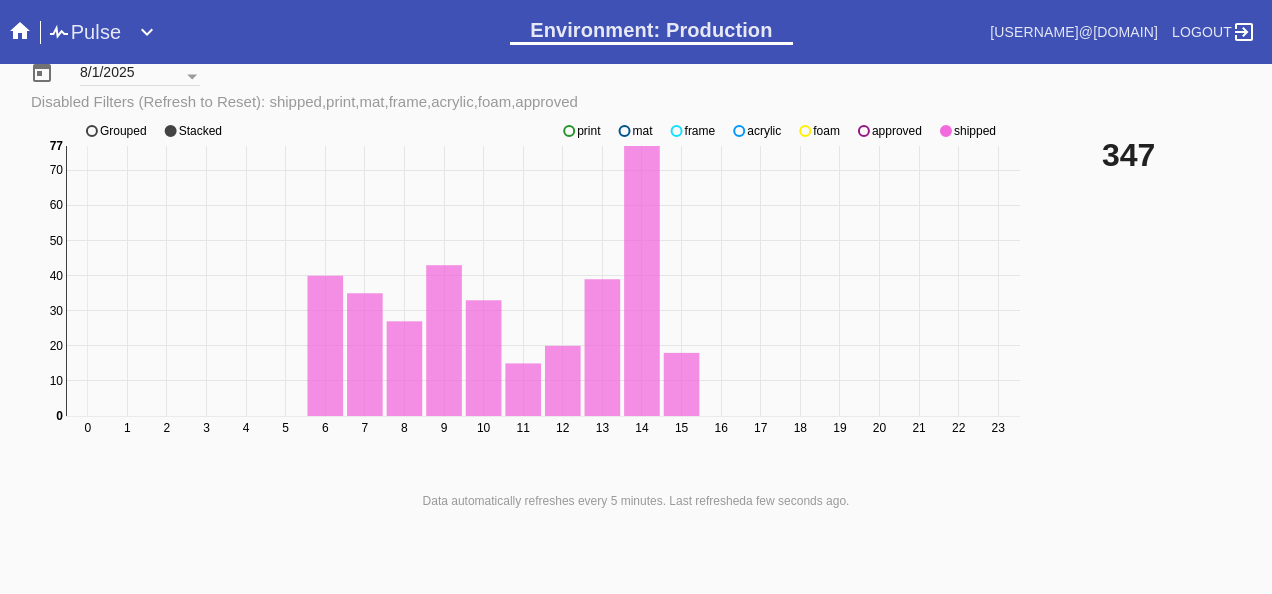 scroll, scrollTop: 140, scrollLeft: 0, axis: vertical 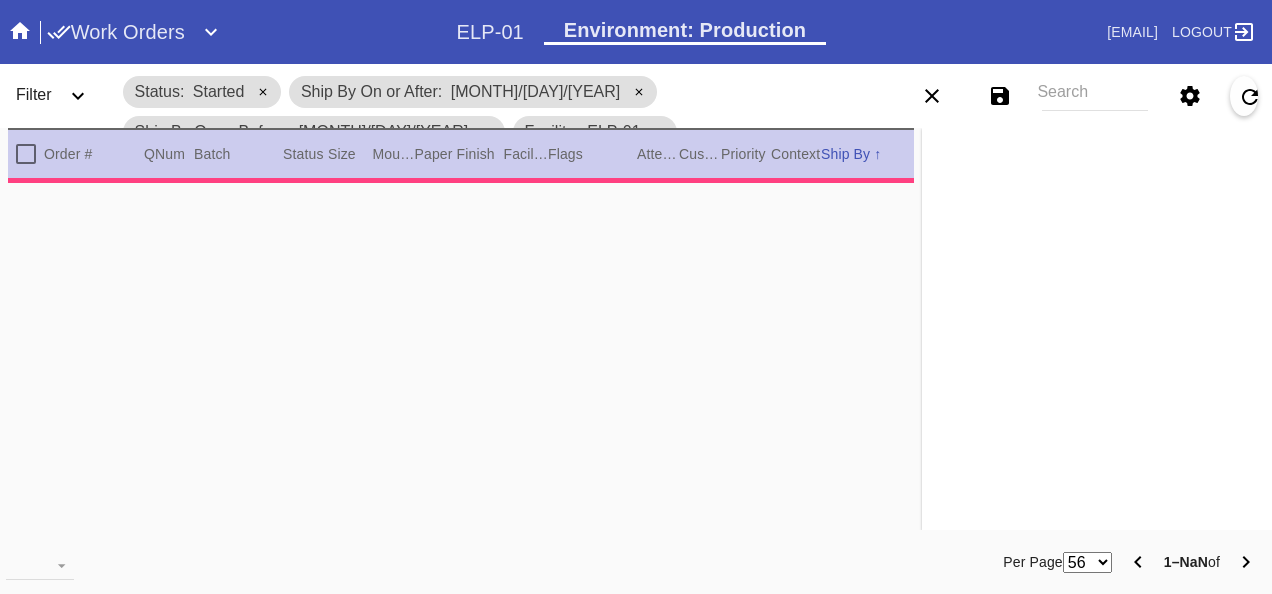 type on "***" 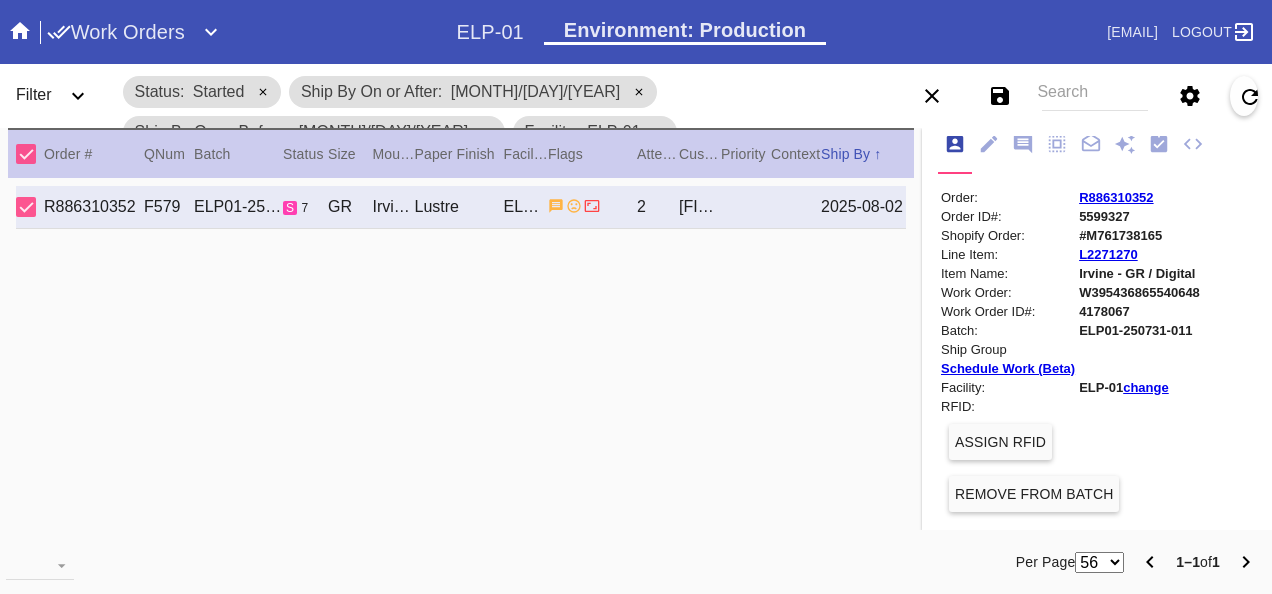 scroll, scrollTop: 200, scrollLeft: 0, axis: vertical 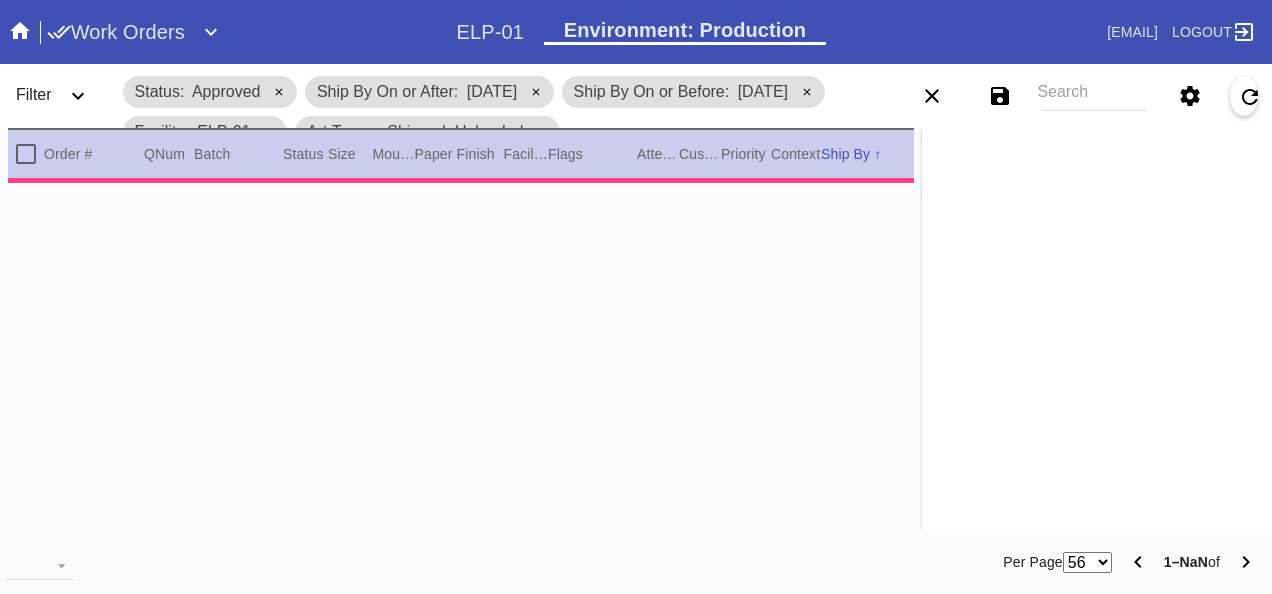 type on "2.5" 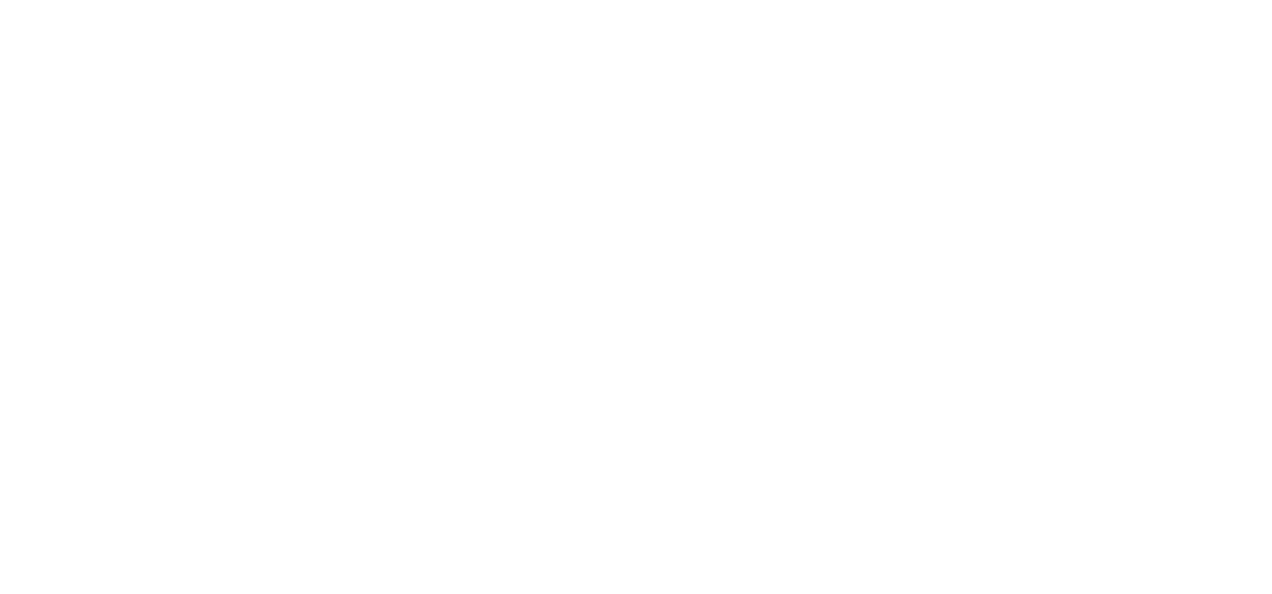 scroll, scrollTop: 0, scrollLeft: 0, axis: both 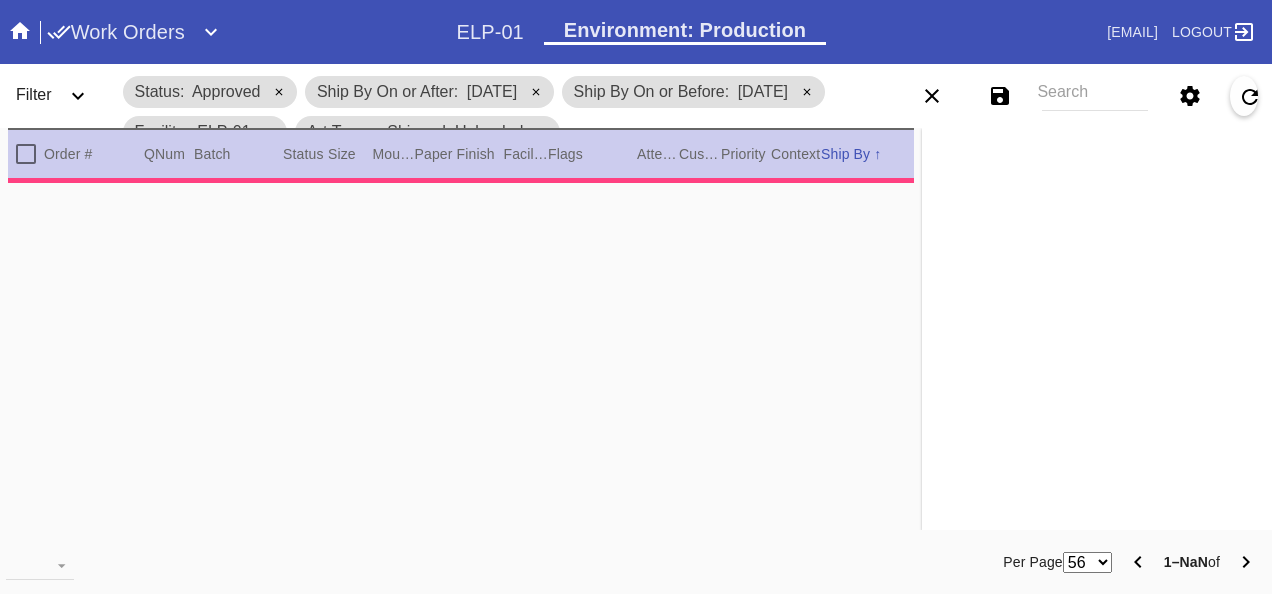 type on "2.5" 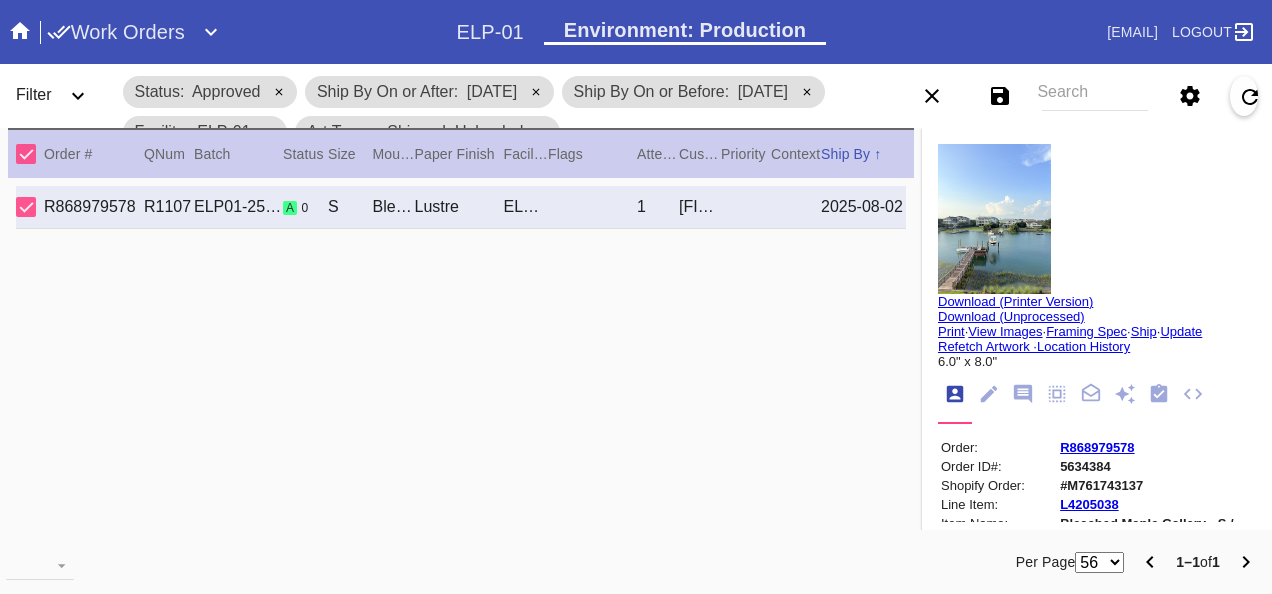 scroll, scrollTop: 0, scrollLeft: 0, axis: both 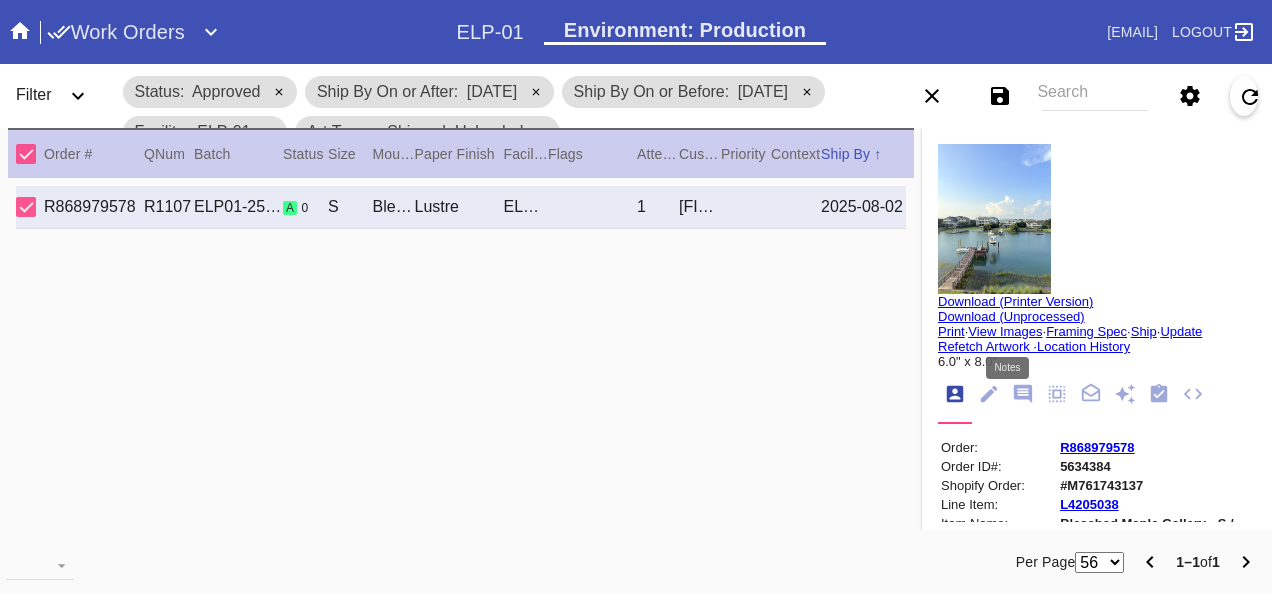 click 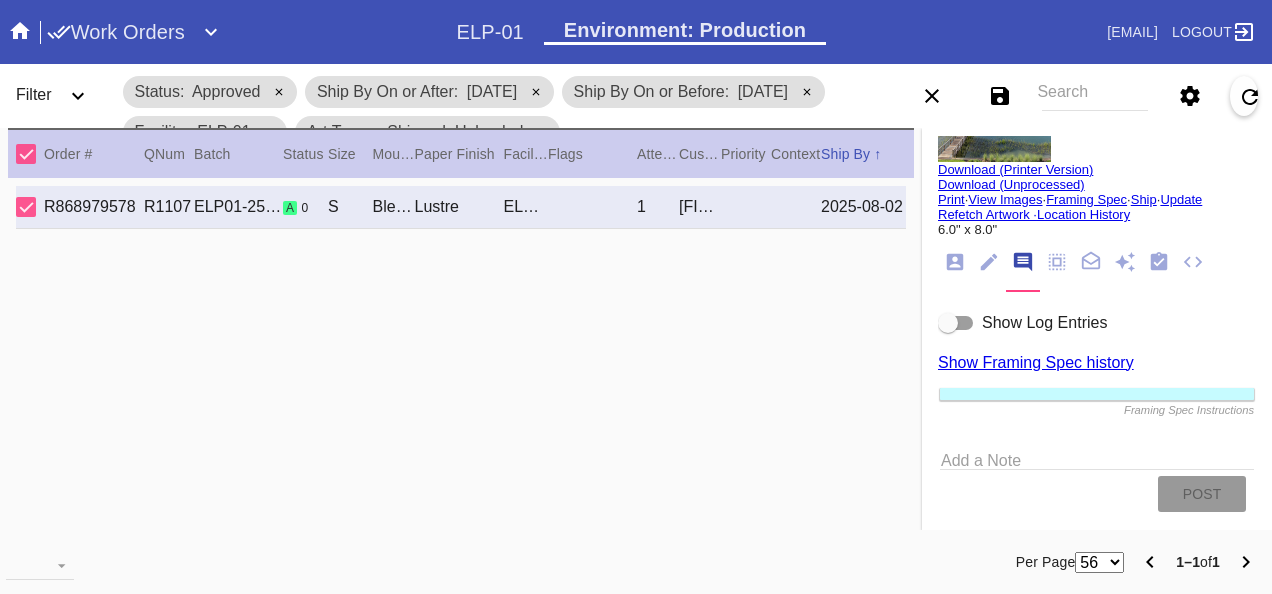 scroll, scrollTop: 162, scrollLeft: 0, axis: vertical 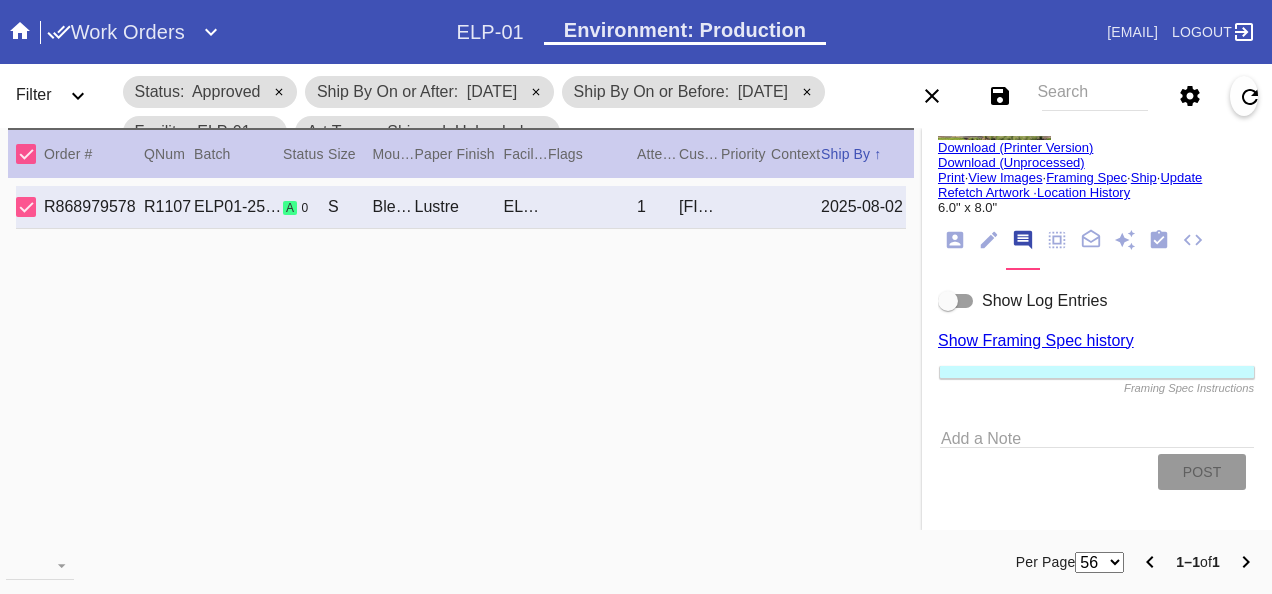 click at bounding box center (956, 301) 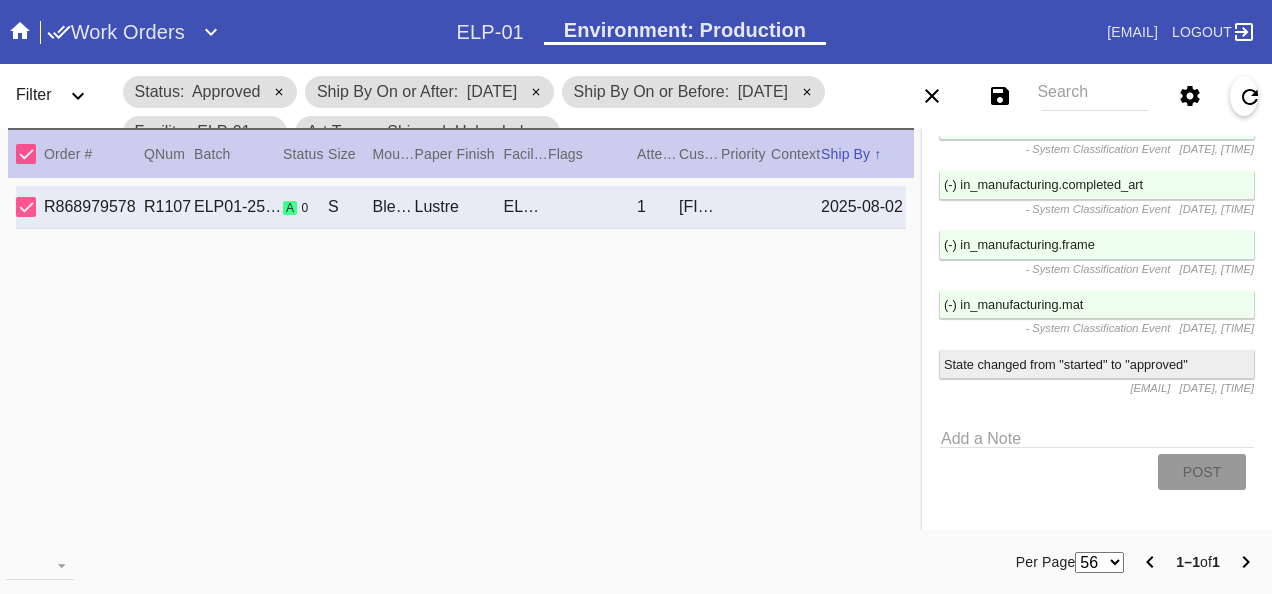 scroll, scrollTop: 2850, scrollLeft: 0, axis: vertical 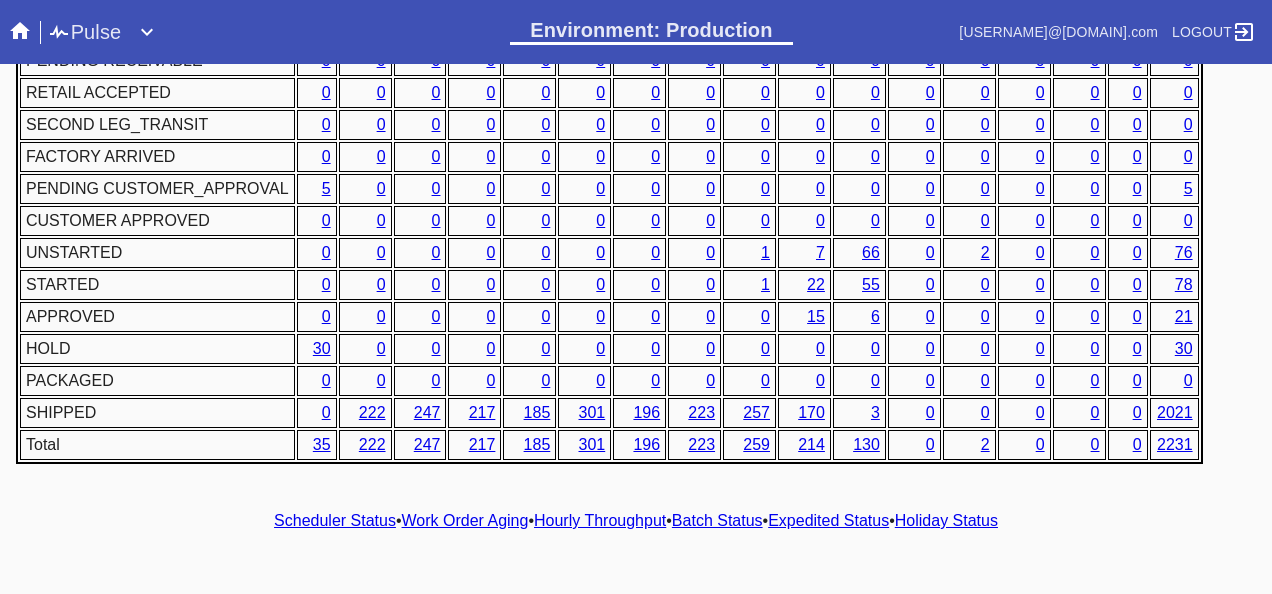 click on "Hourly Throughput" at bounding box center [600, 520] 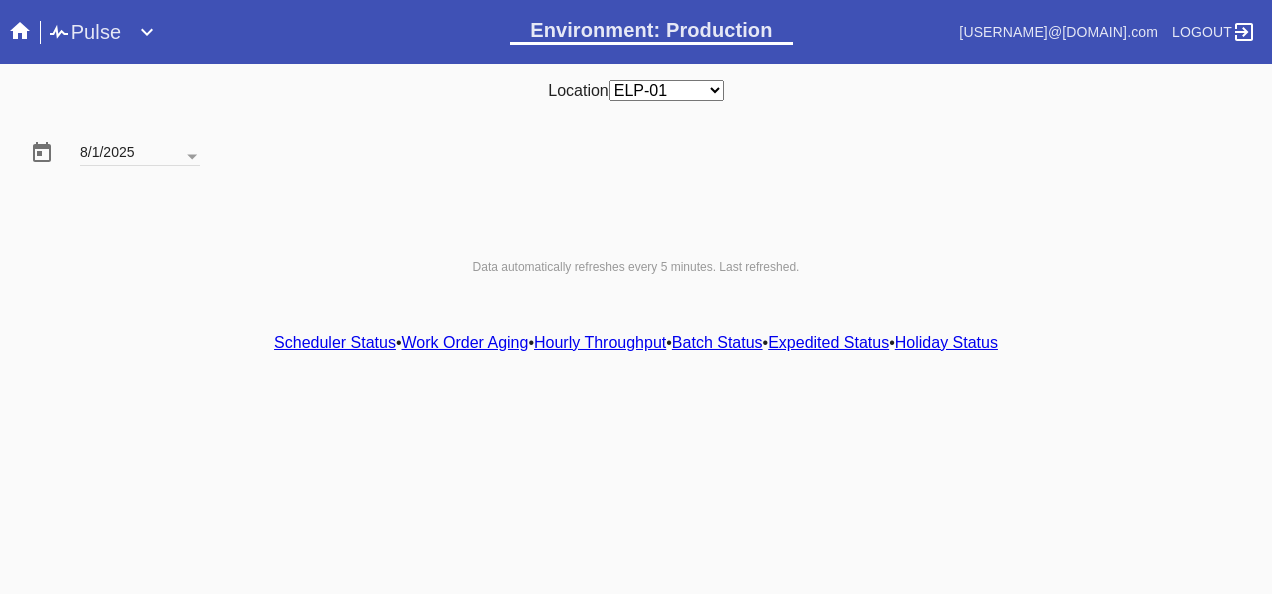 scroll, scrollTop: 0, scrollLeft: 0, axis: both 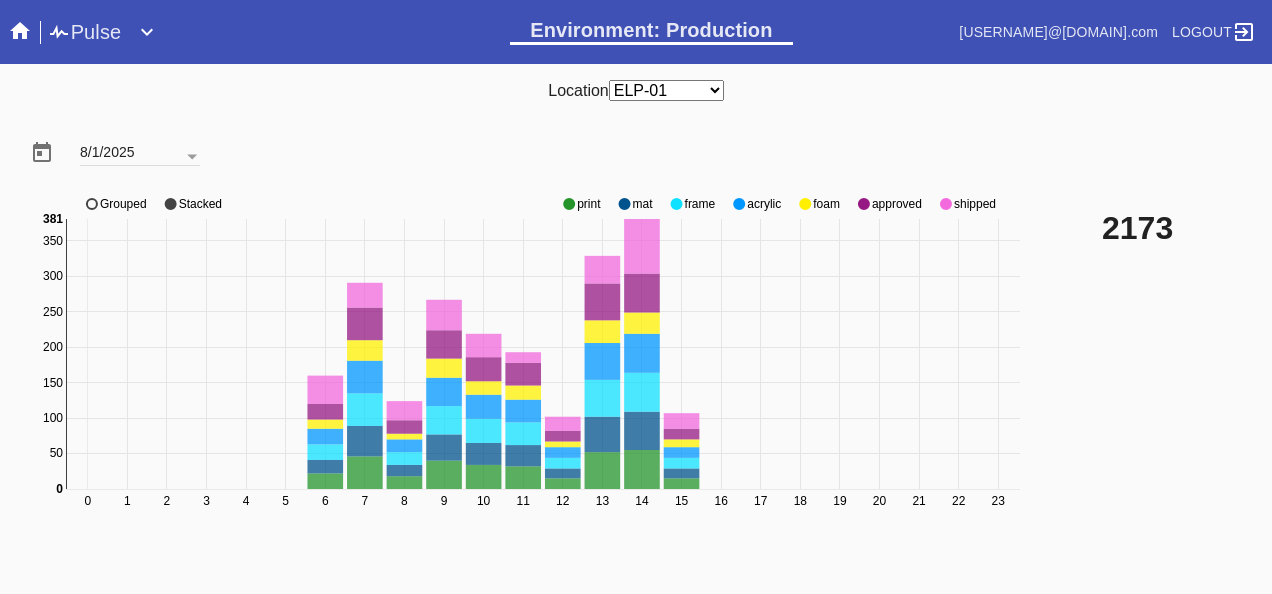 click 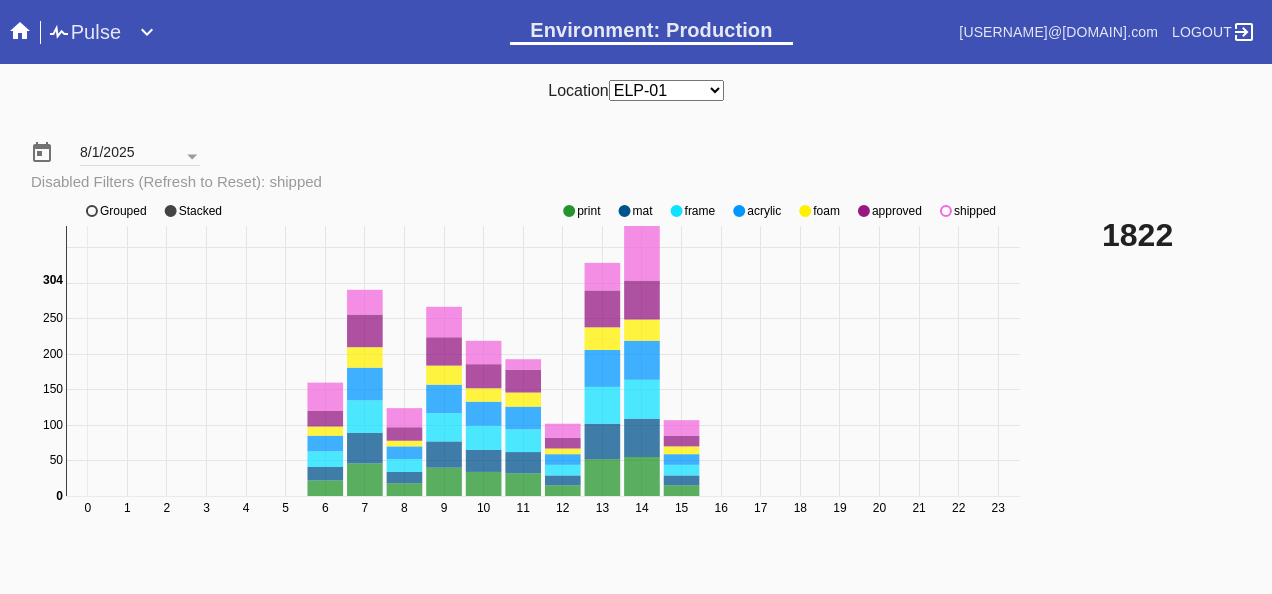 click on "0 1 2 3 4 5 6 7 8 9 10 11 12 13 14 15 16 17 18 19 20 21 22 23 0 50 100 150 200 250 300 350 0 304 print mat frame acrylic foam approved shipped Grouped Stacked" 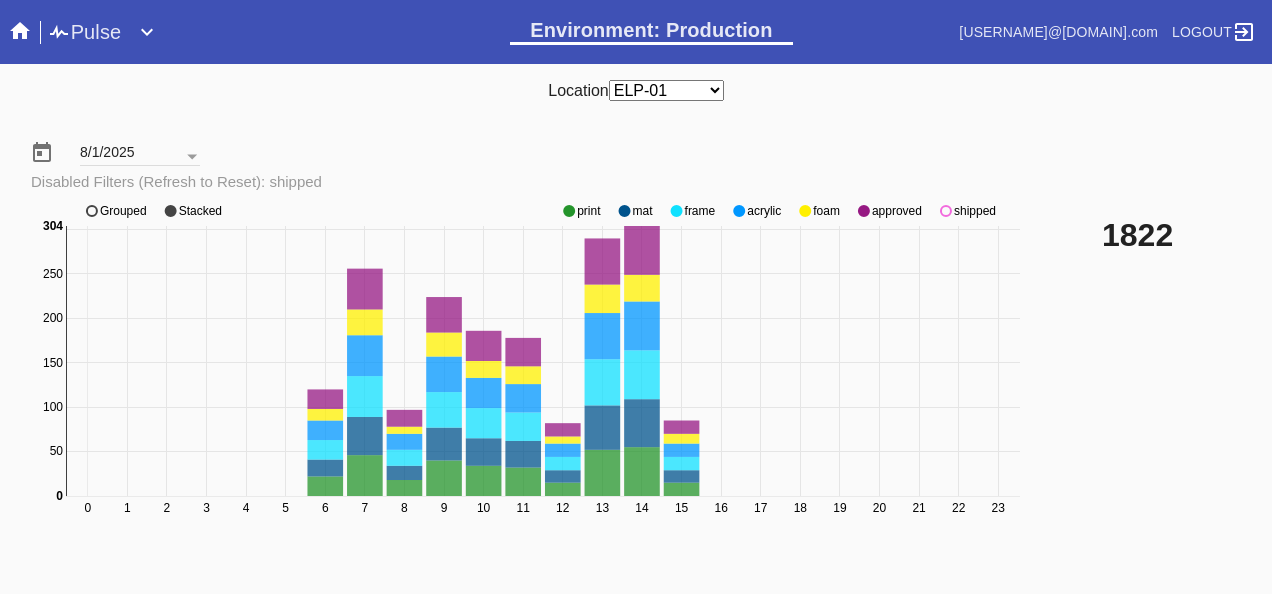 click 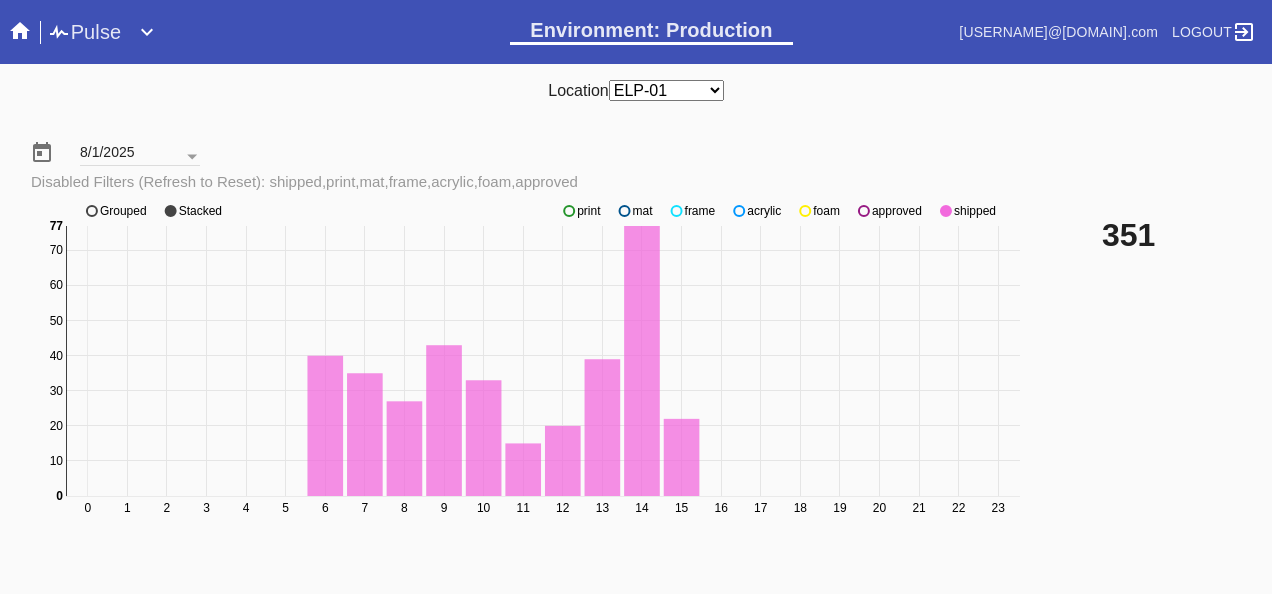 click on "[MM]/[DD]/[YYYY]   Disabled Filters (Refresh to Reset): shipped,print,mat,frame,acrylic,foam,approved" at bounding box center [636, 156] 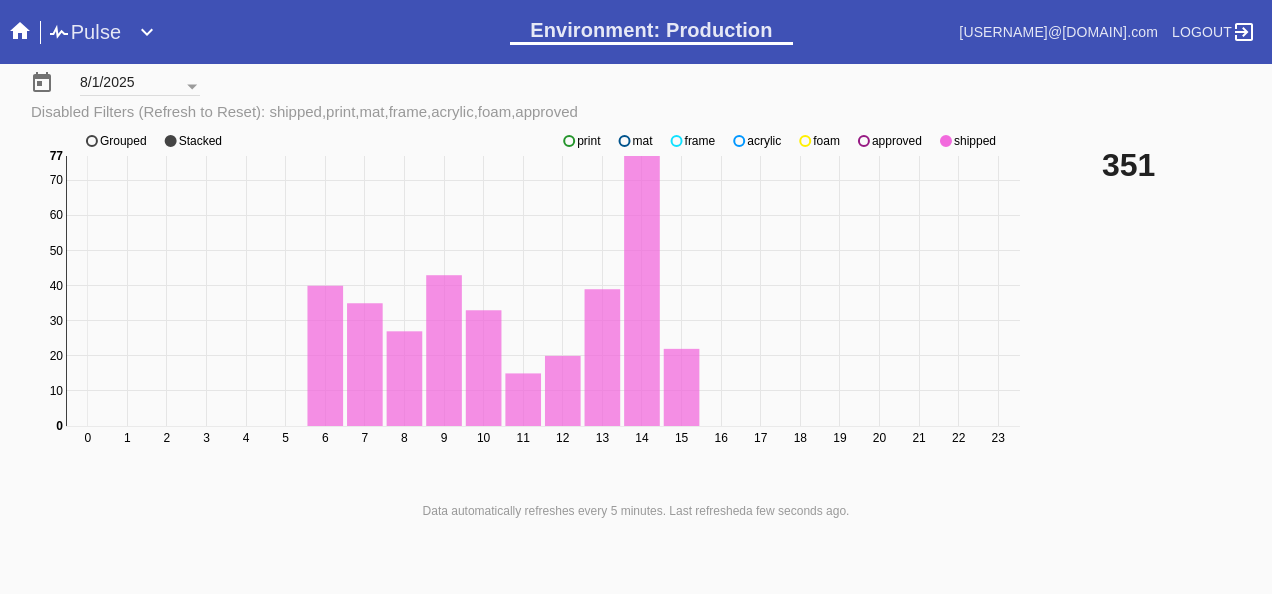 scroll, scrollTop: 140, scrollLeft: 0, axis: vertical 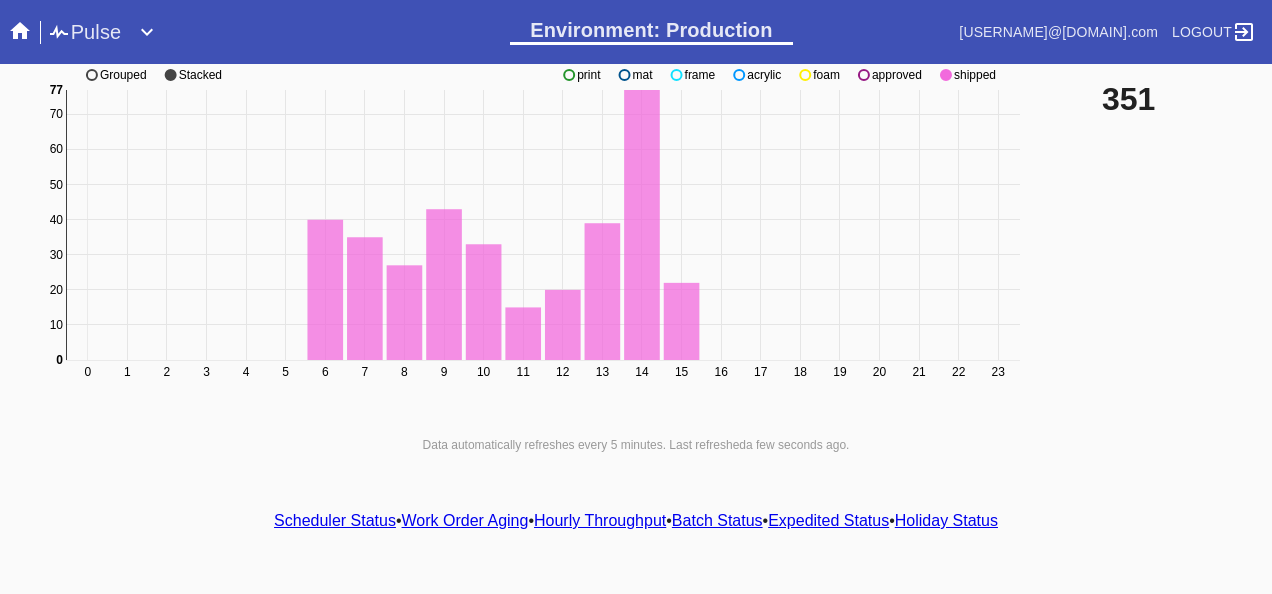 click on "Hourly Throughput" at bounding box center (600, 520) 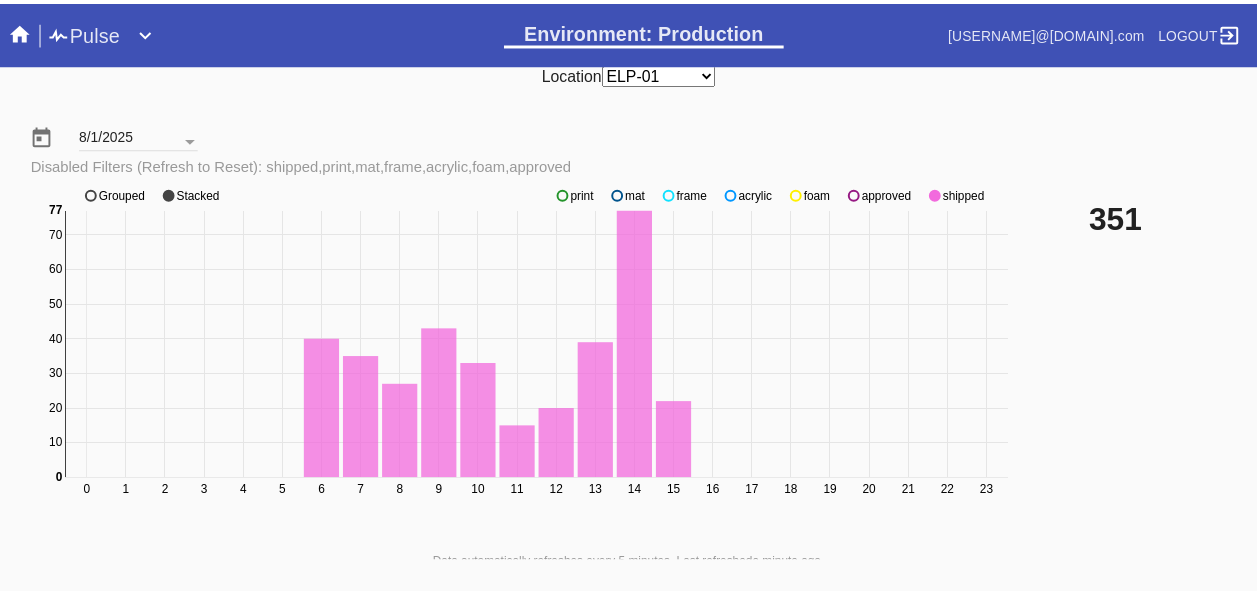 scroll, scrollTop: 0, scrollLeft: 0, axis: both 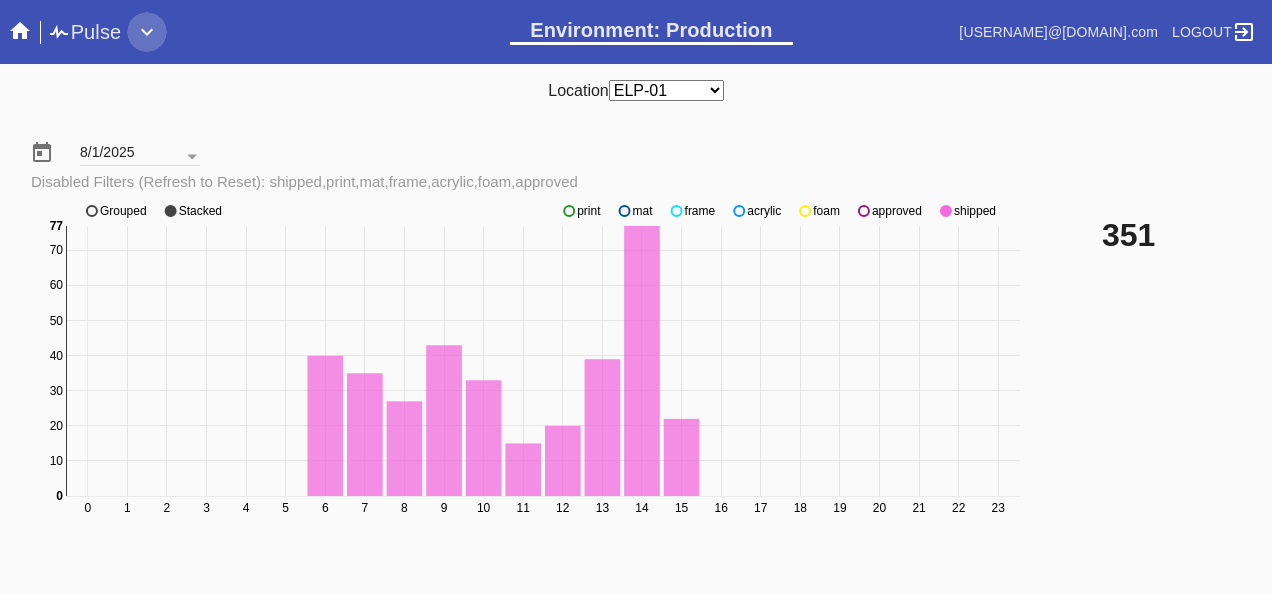 click 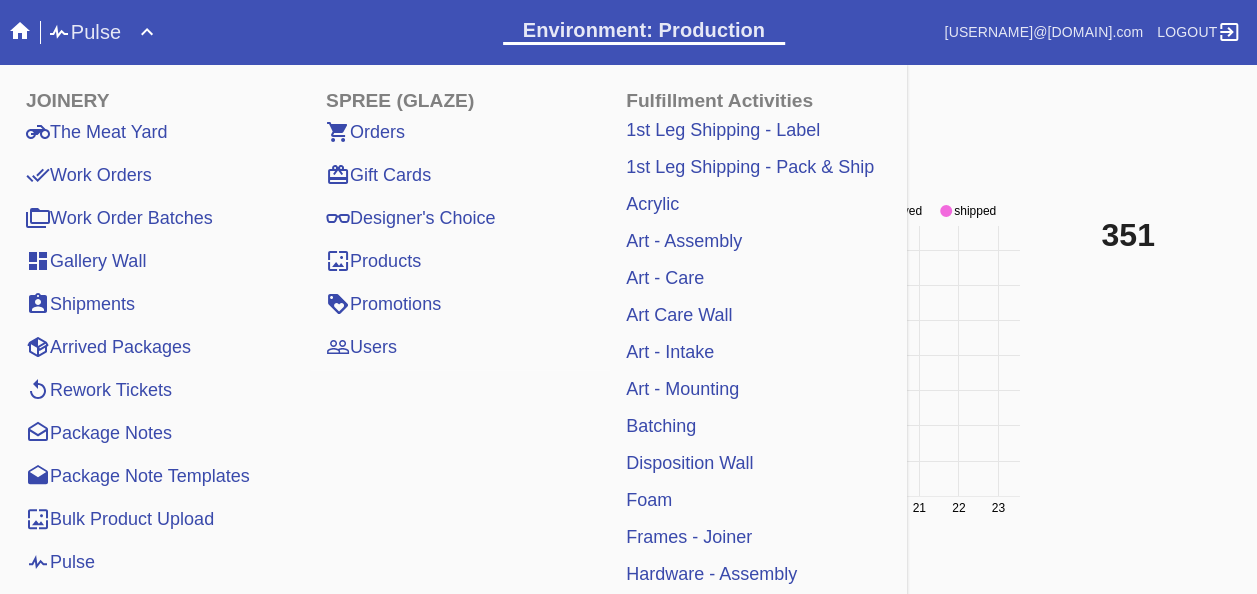 click on "Location   Any Location DCA-05 ELP-01 LAS-01 LEX-01 LEX-03 [MM]/[DD]/[YYYY]   Disabled Filters (Refresh to Reset): shipped,print,mat,frame,acrylic,foam,approved 0 1 2 3 4 5 6 7 8 9 10 11 12 13 14 15 16 17 18 19 20 21 22 23 0 10 20 30 40 50 60 70 0 77 print mat frame acrylic foam approved shipped Grouped Stacked 351 Data automatically refreshes every 5 minutes.  Last refreshed  2 minutes ago .  Scheduler Status  •  Work Order Aging  •  Hourly Throughput  •  Batch Status  •  Expedited Status  •  Holiday Status" at bounding box center [628, 313] 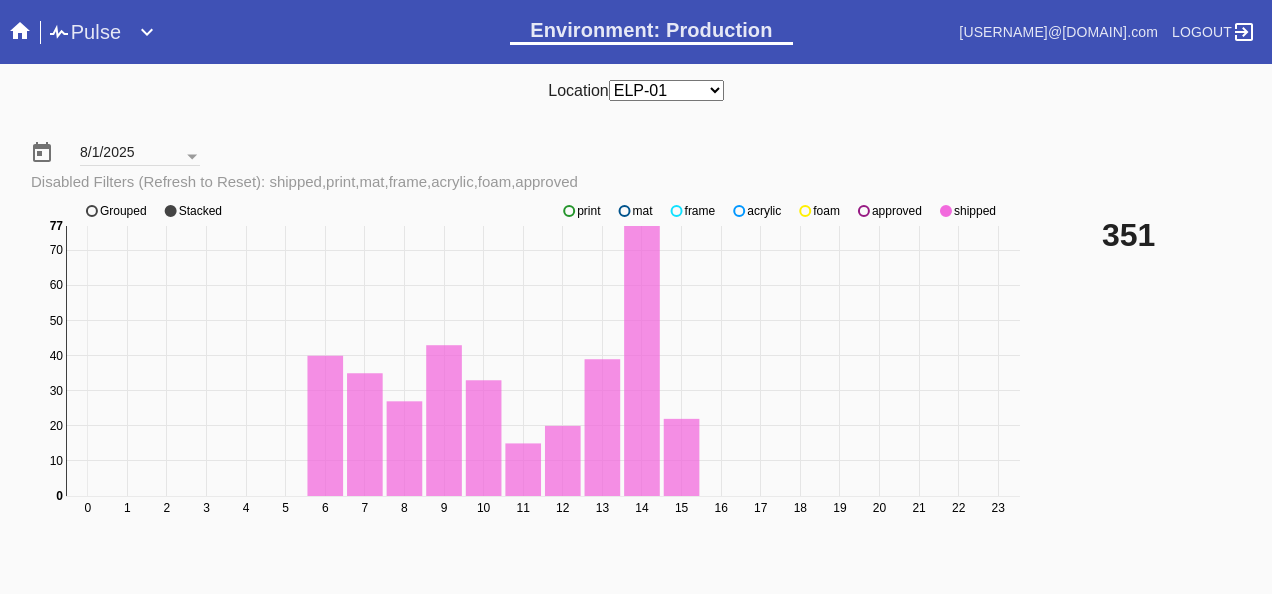 click at bounding box center (147, 32) 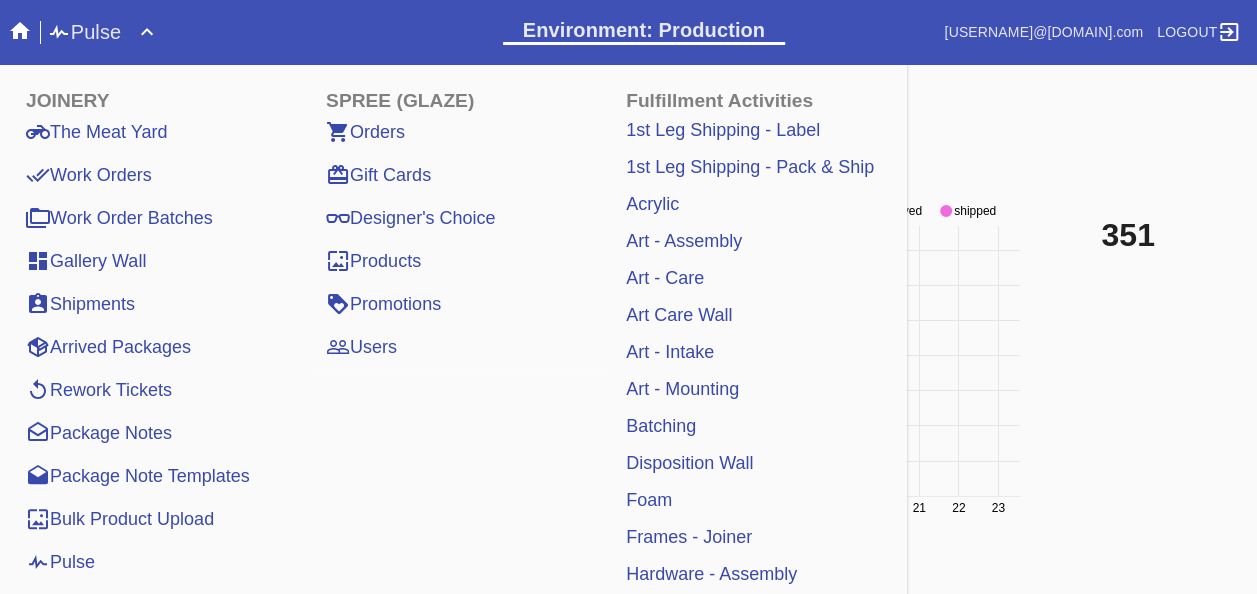 click on "Work Orders" at bounding box center (89, 175) 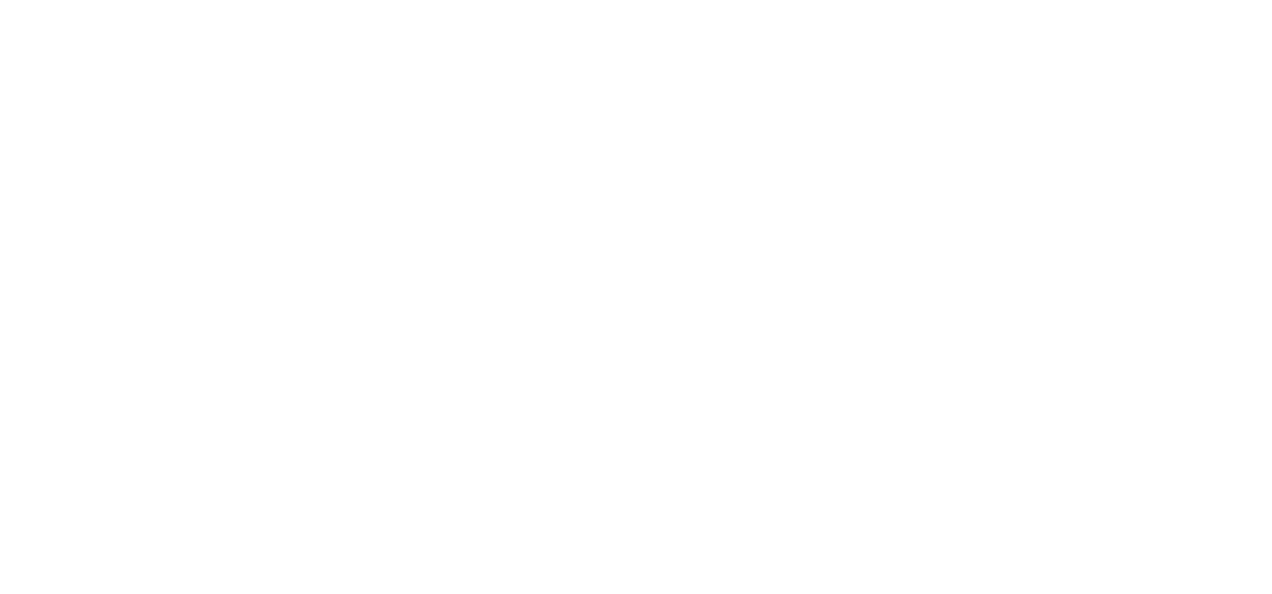 scroll, scrollTop: 0, scrollLeft: 0, axis: both 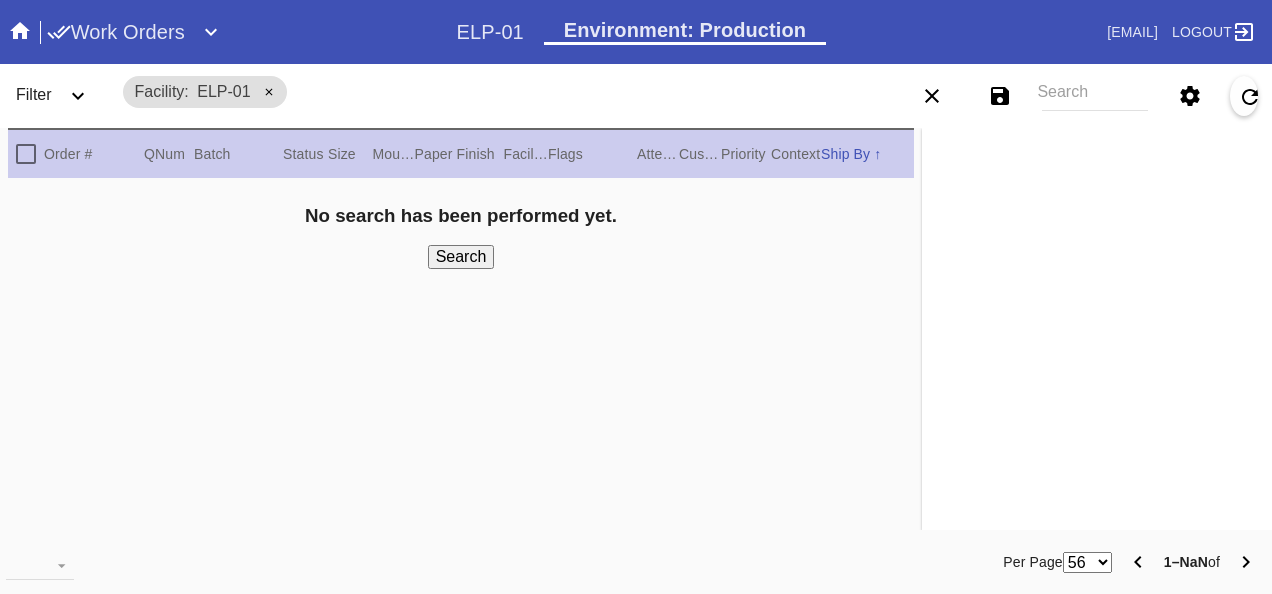 click 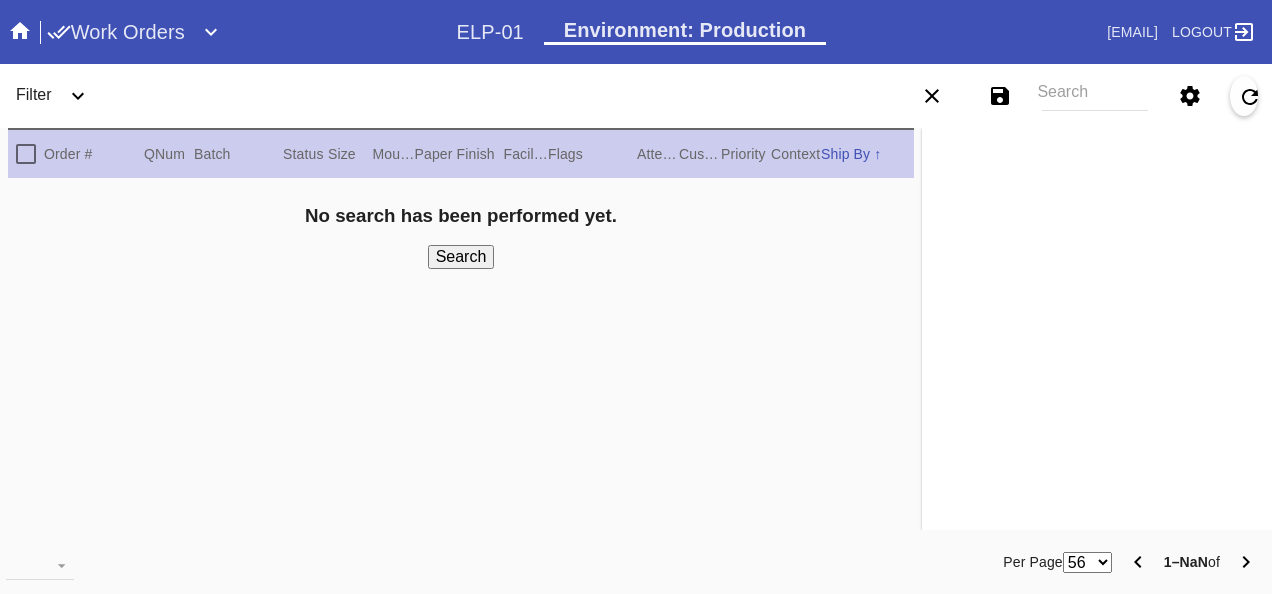 click 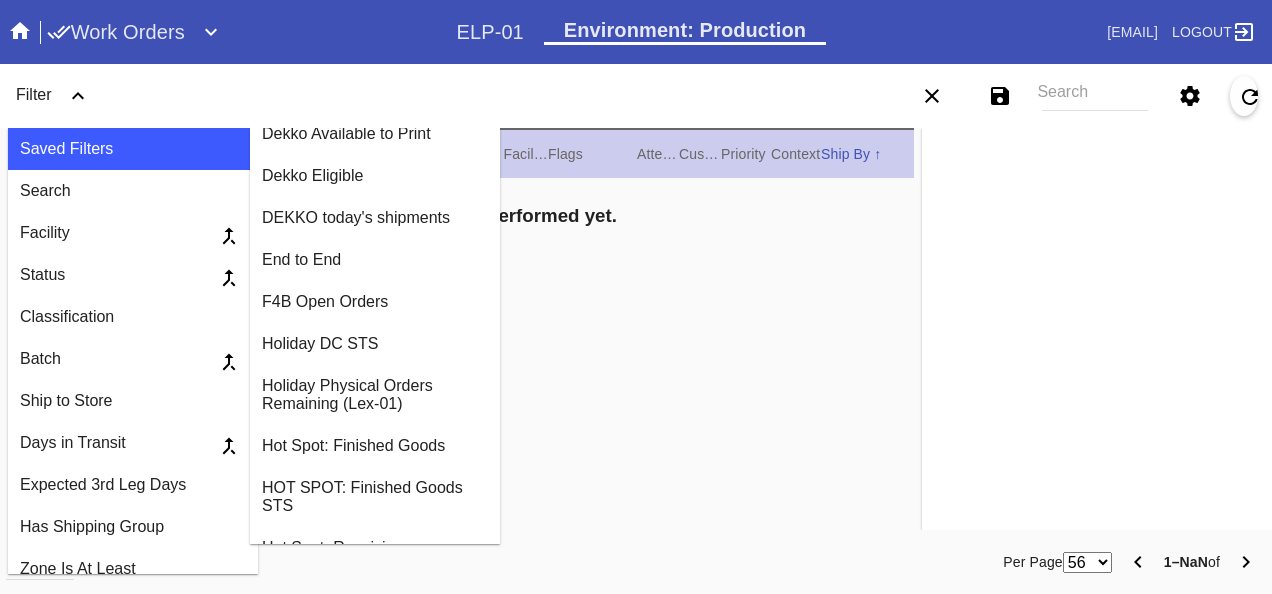 scroll, scrollTop: 700, scrollLeft: 0, axis: vertical 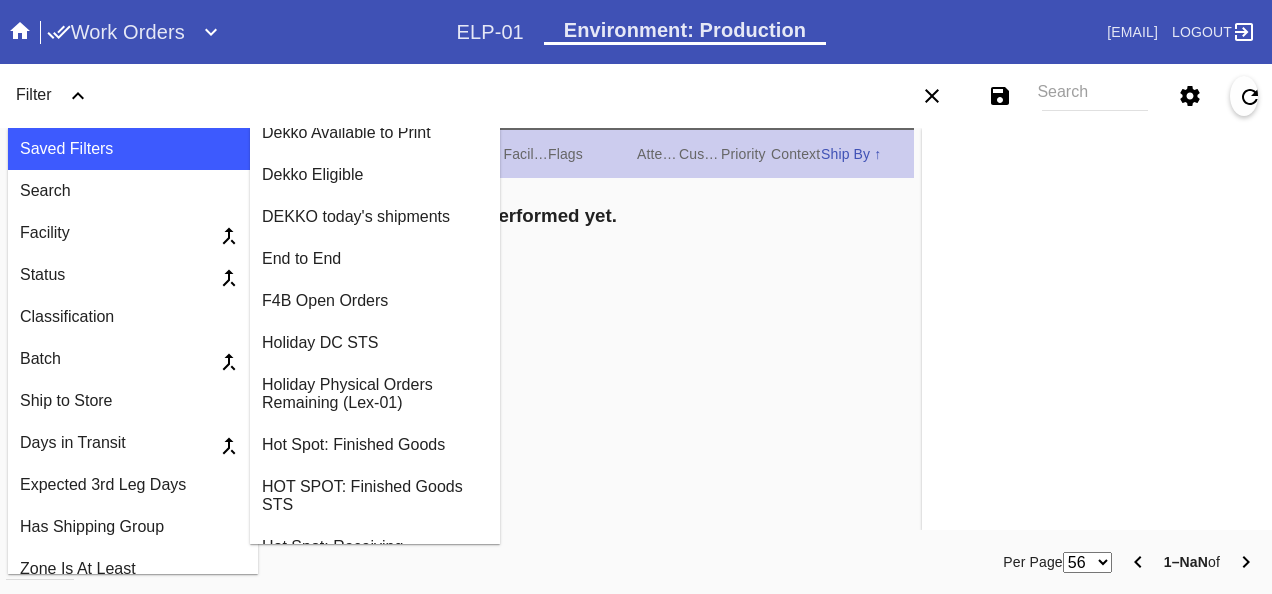click on "DEKKO today's shipments" at bounding box center [375, 217] 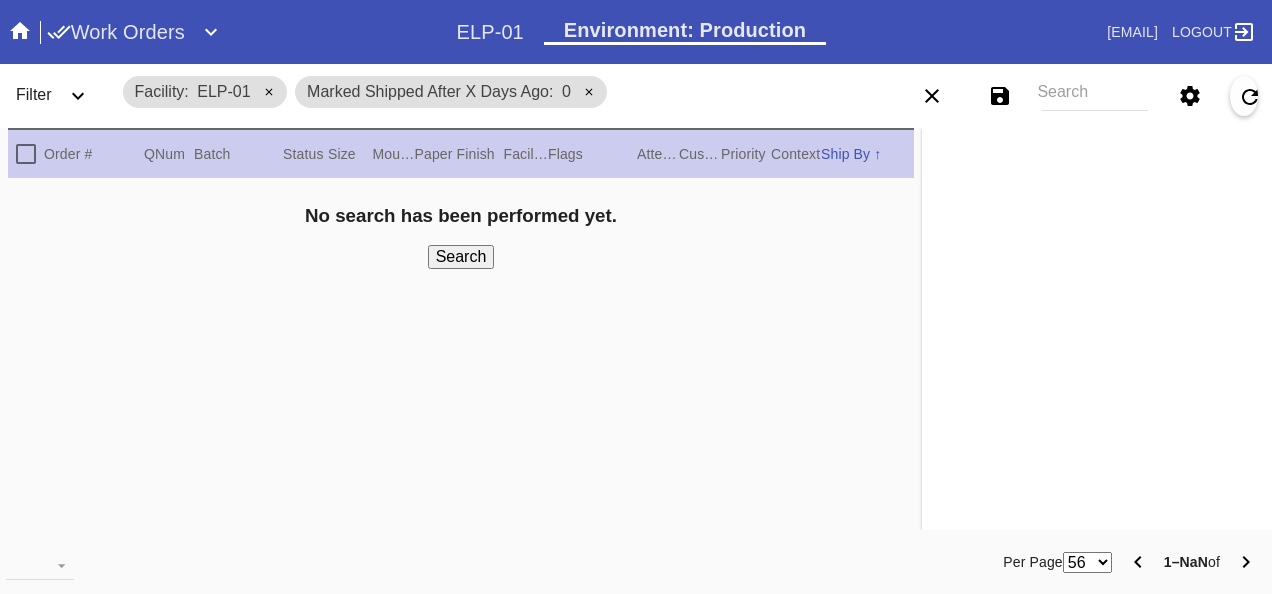 click on "Search" at bounding box center [461, 257] 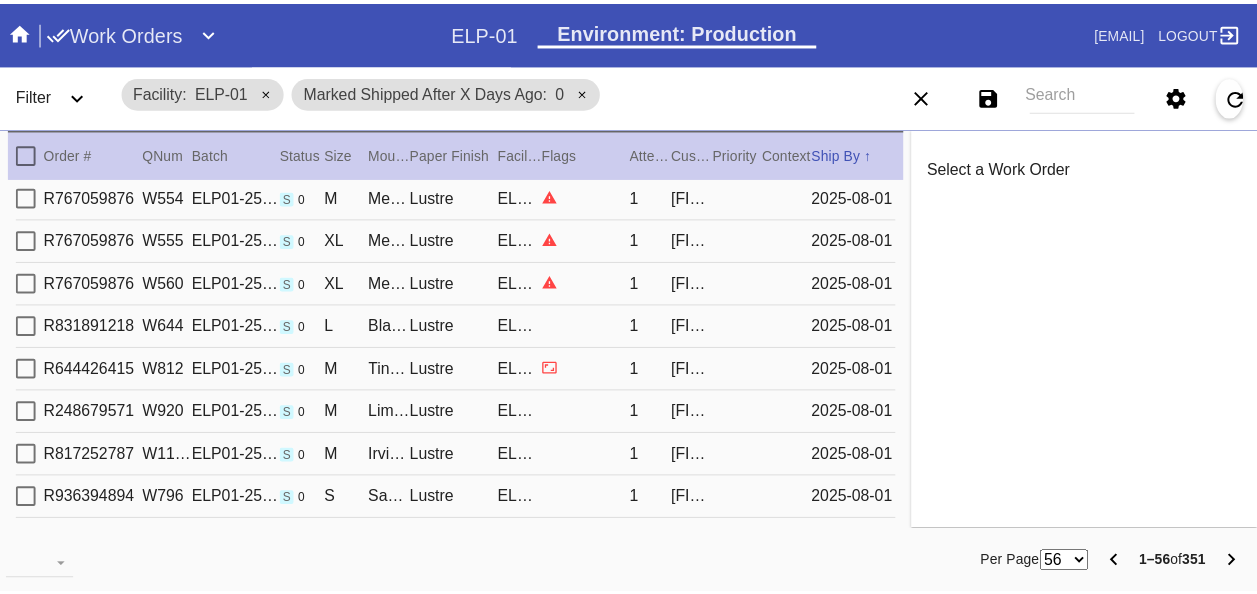 scroll, scrollTop: 400, scrollLeft: 0, axis: vertical 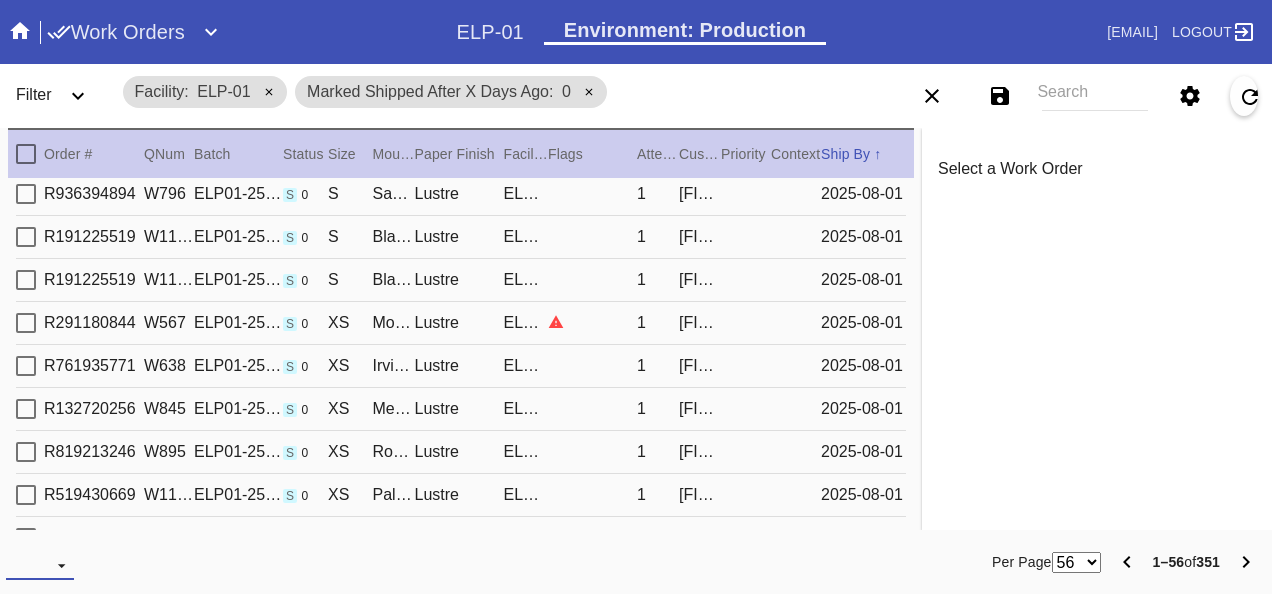 click on "Download... Export All Pages Print Work Orders Frame Labels Frame Labels v2 Mat Labels Moulding Plate Labels Acrylic Labels Foam Labels Foam Data Story Pockets Mini Story Pockets OMGA Data GUNNAR Data FastCAM Data" at bounding box center [40, 565] 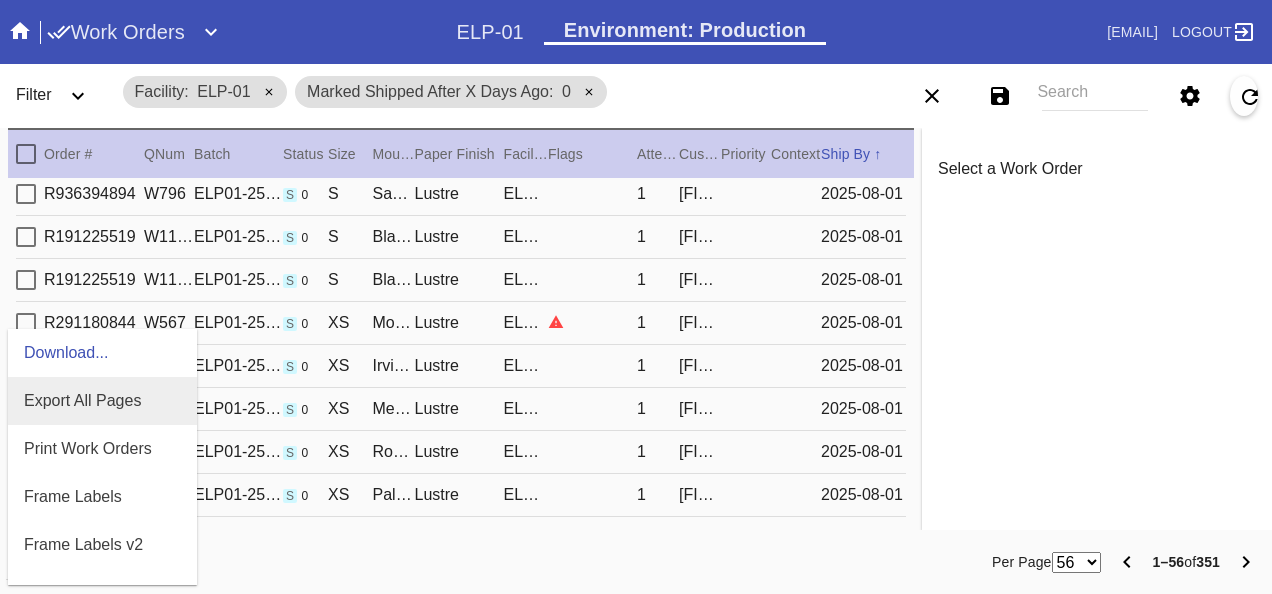 click on "Export All Pages" at bounding box center [82, 400] 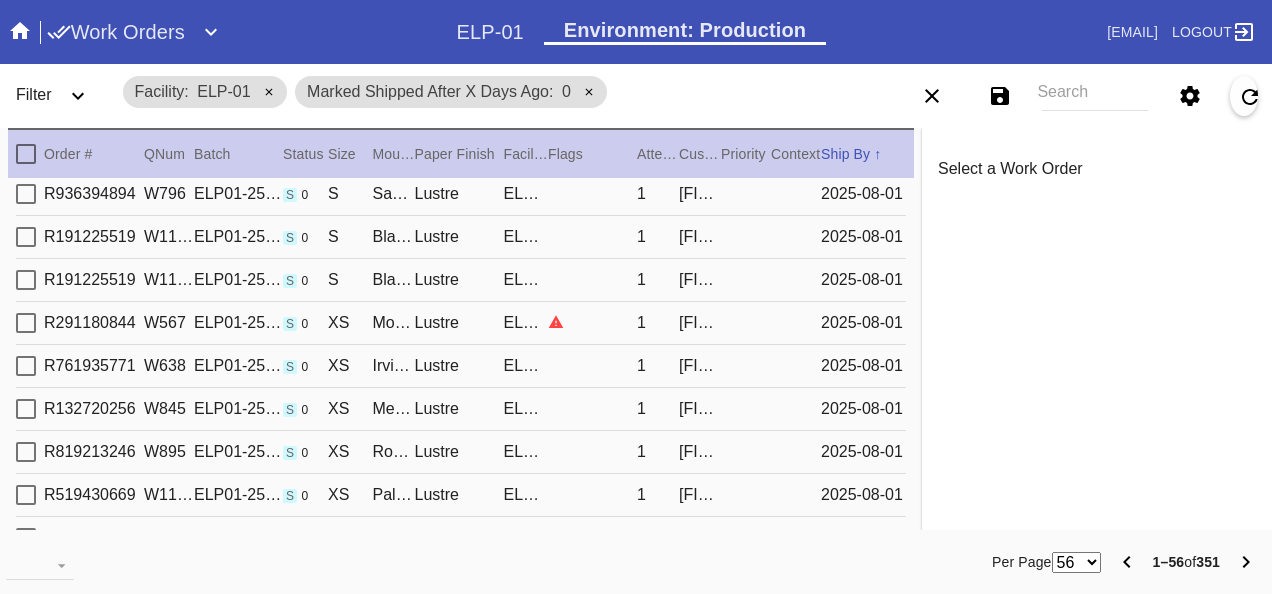 click on "Facility
ELP-01
Marked Shipped After X Days Ago
0" at bounding box center (483, 92) 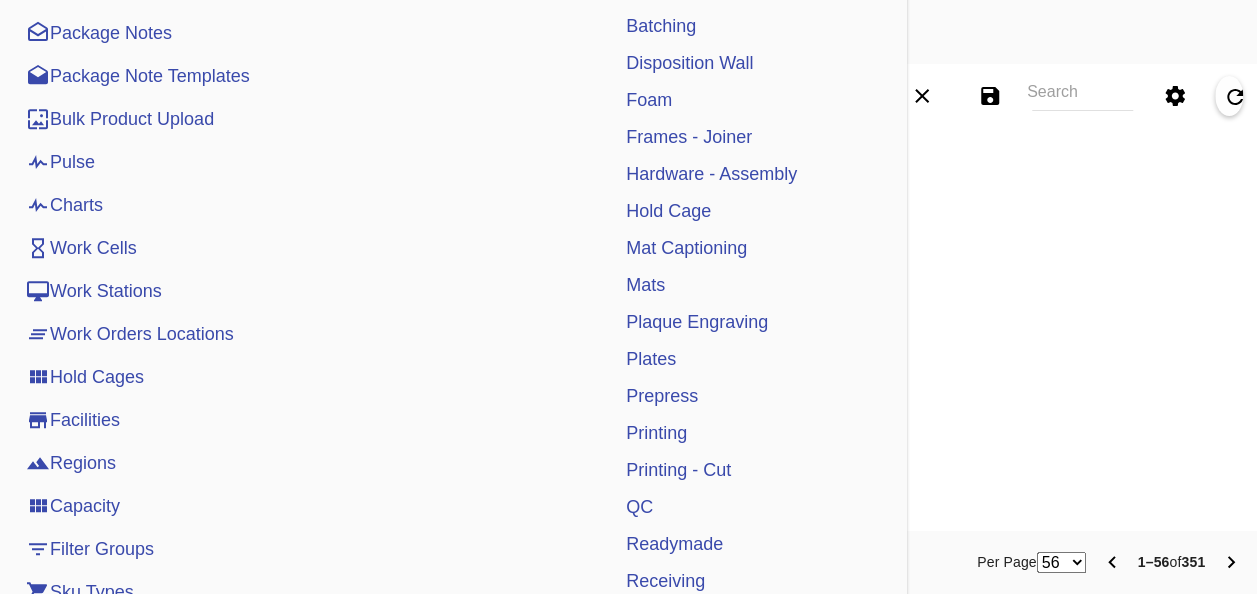 scroll, scrollTop: 0, scrollLeft: 0, axis: both 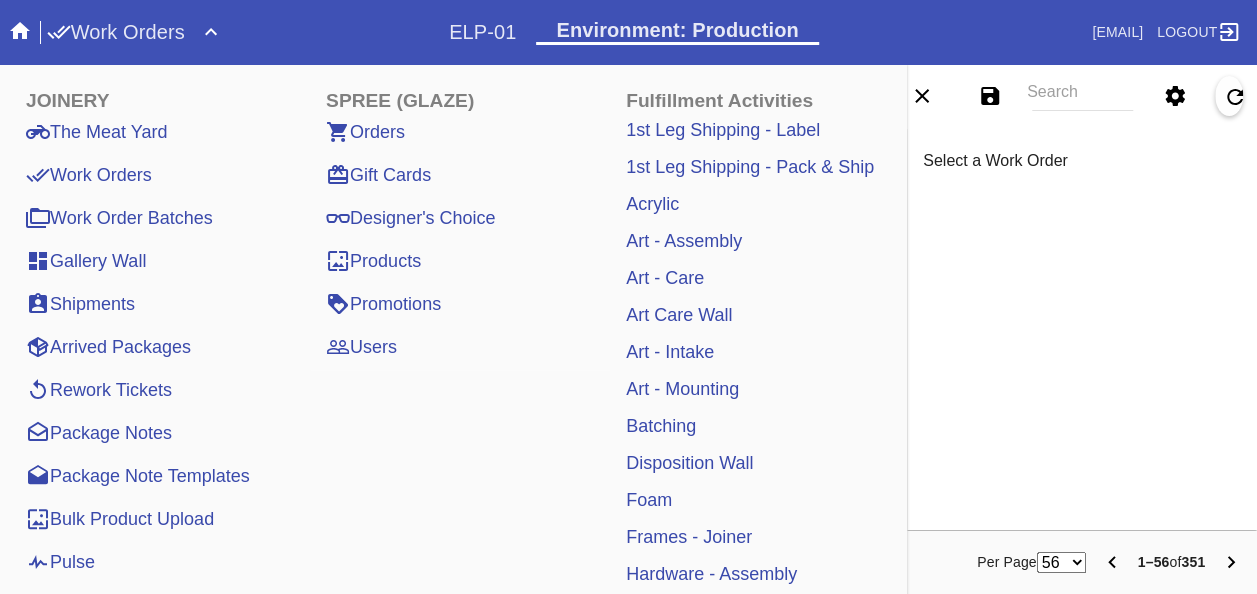 click on "Work Orders" at bounding box center (89, 175) 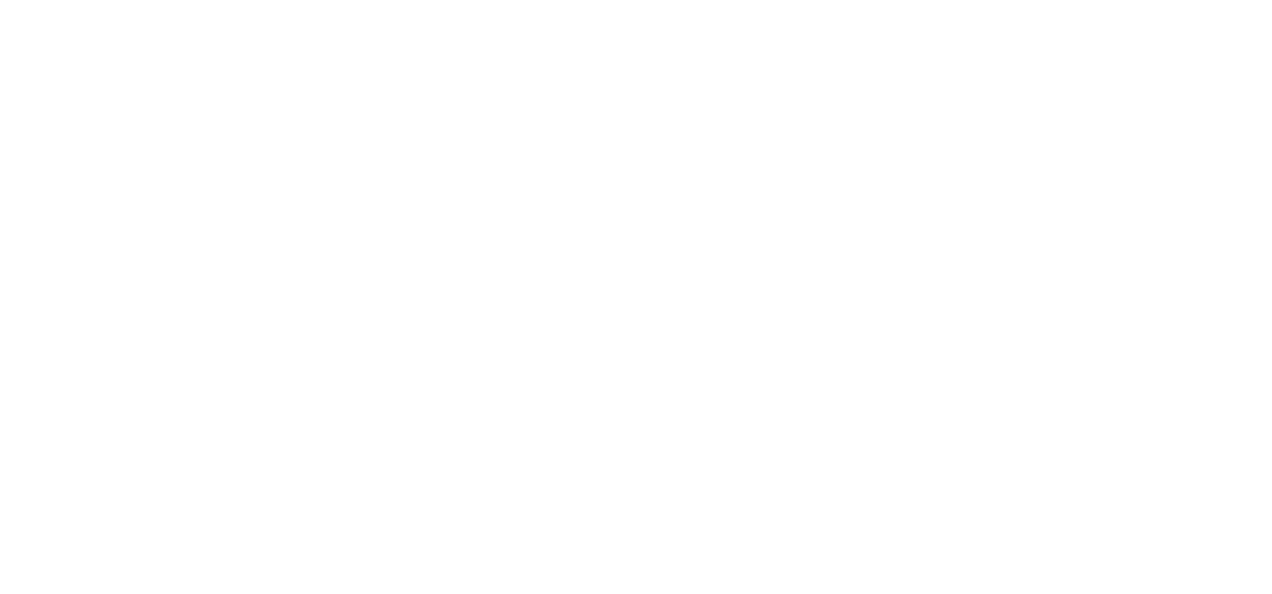 scroll, scrollTop: 0, scrollLeft: 0, axis: both 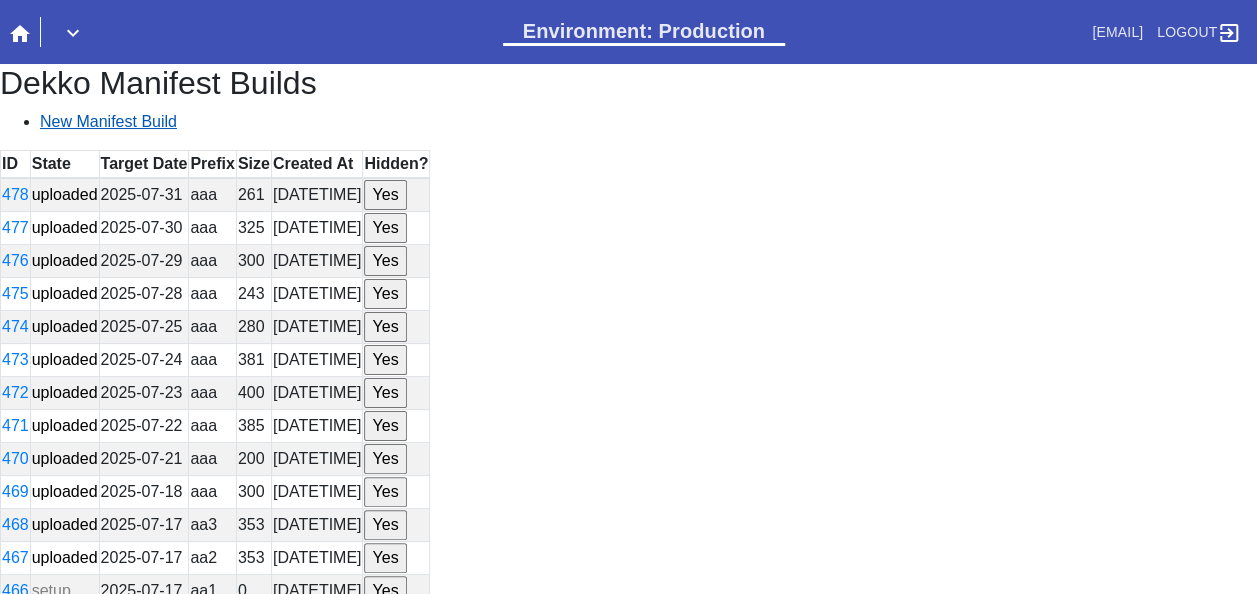 click on "New Manifest Build" at bounding box center [108, 121] 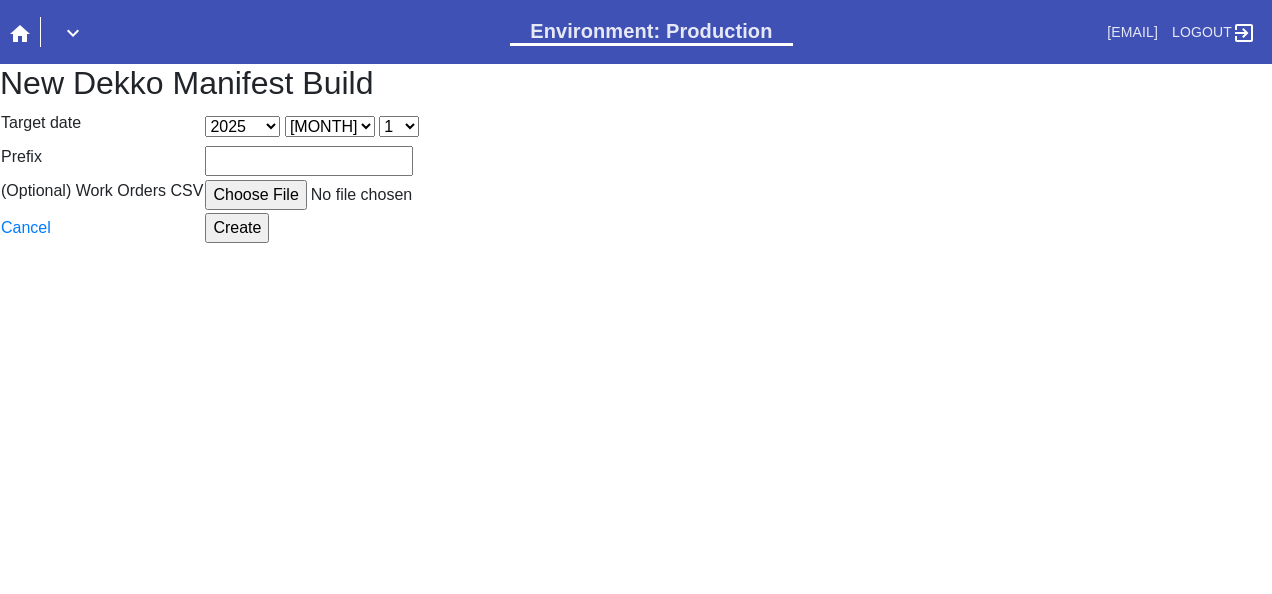 scroll, scrollTop: 0, scrollLeft: 0, axis: both 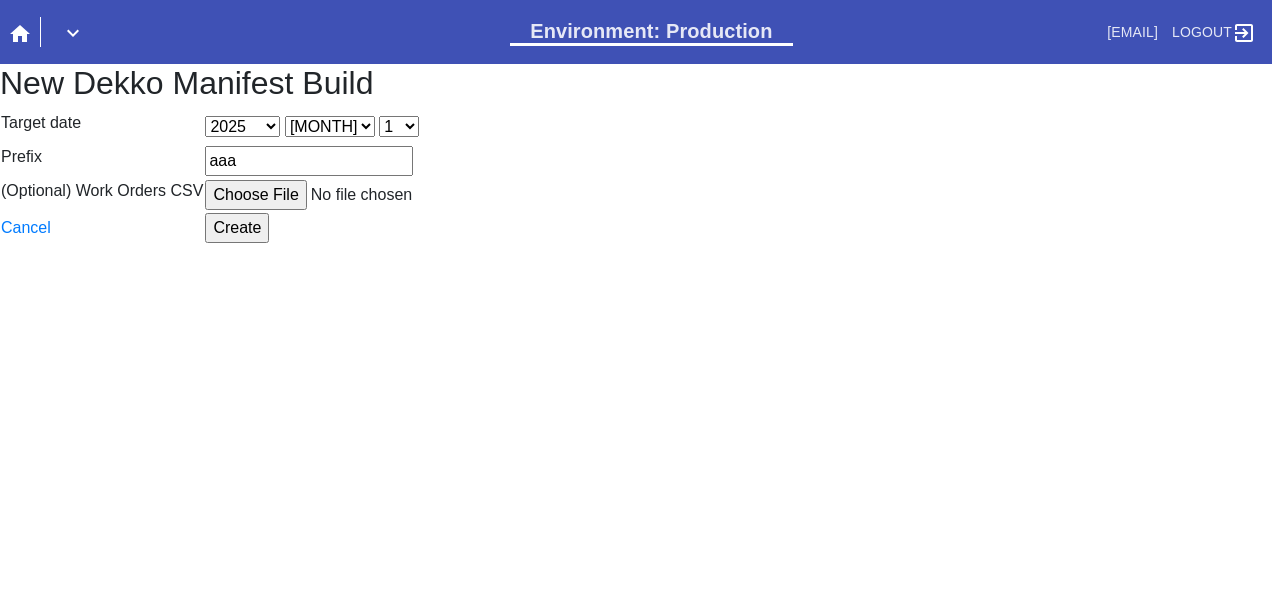 click on "(Optional) Work Orders CSV" at bounding box center (356, 195) 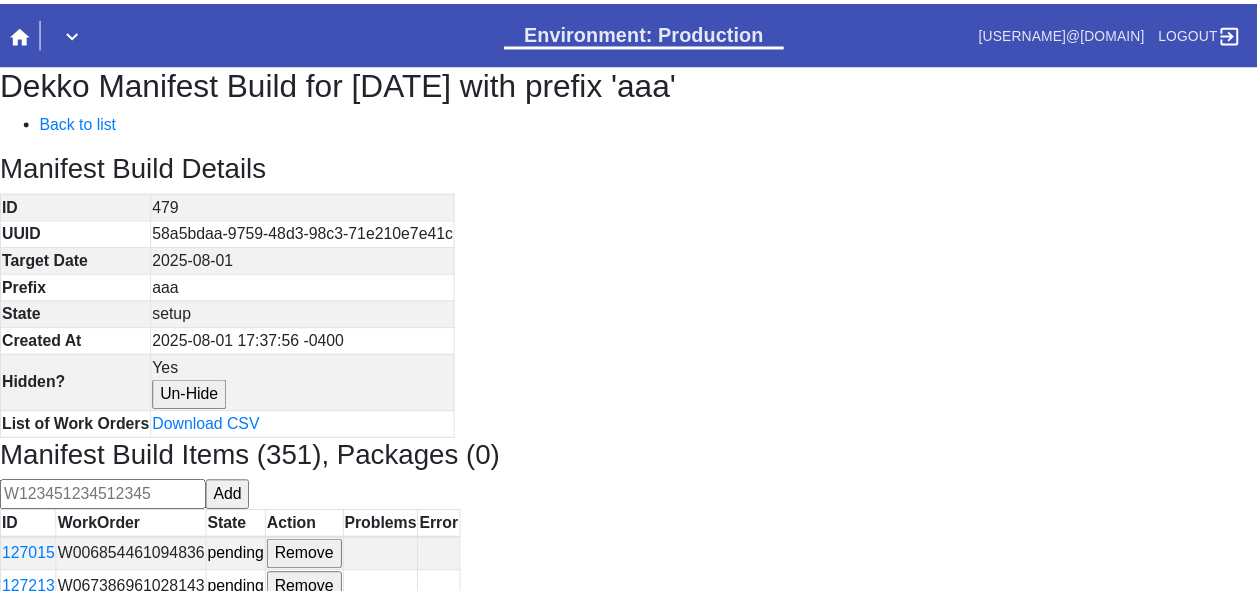 scroll, scrollTop: 0, scrollLeft: 0, axis: both 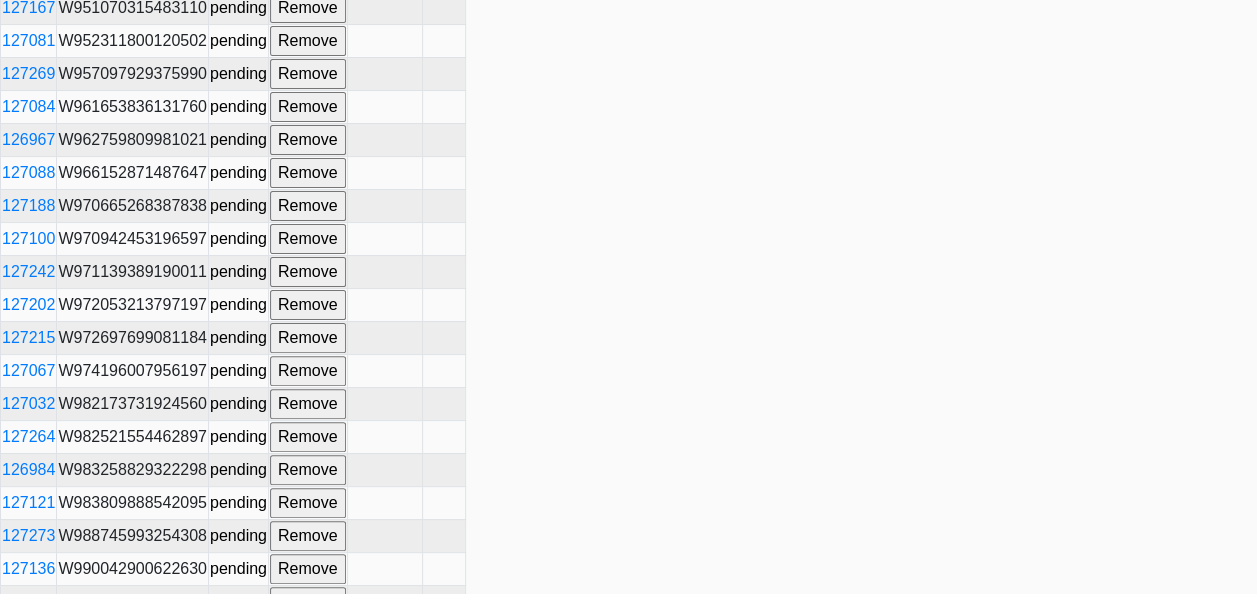 click on "Build" at bounding box center (26, 700) 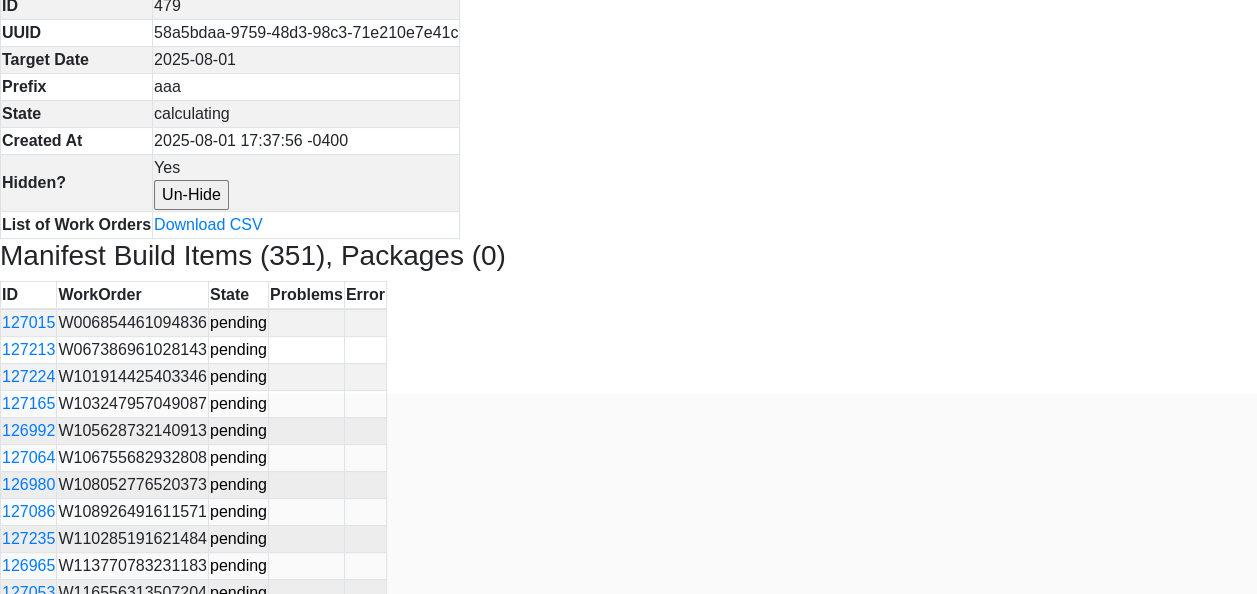 scroll, scrollTop: 300, scrollLeft: 0, axis: vertical 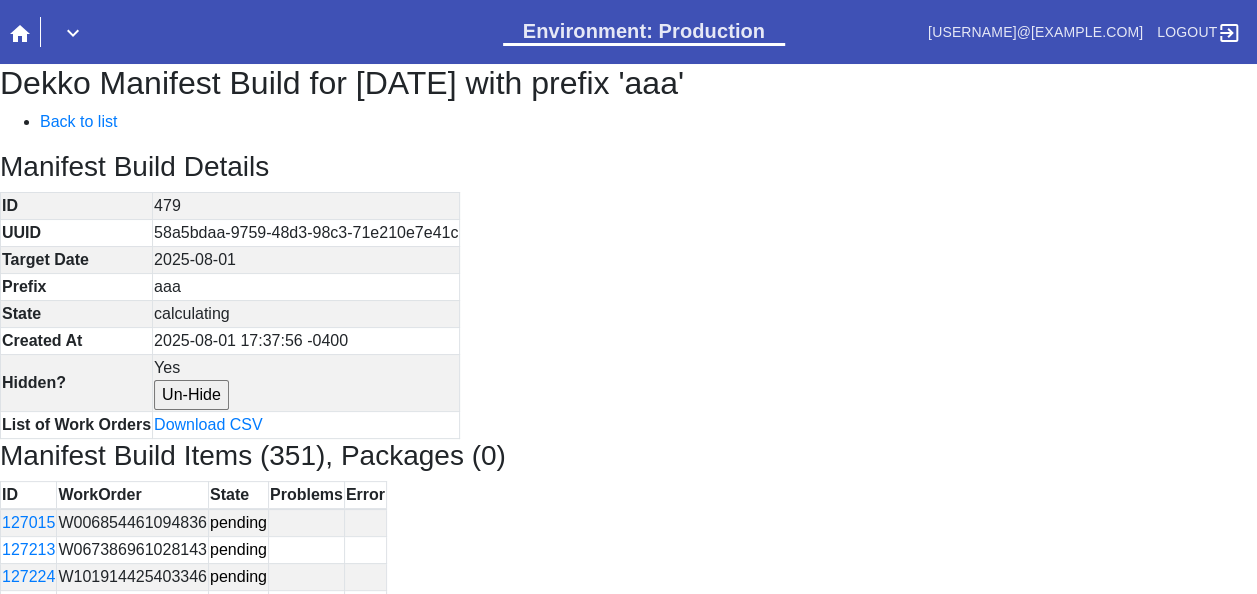 click on "Dekko Manifest Build for 2025-08-01 with prefix 'aaa' Back to list Manifest Build Details ID 479 UUID 58a5bdaa-9759-48d3-98c3-71e210e7e41c Target Date 2025-08-01 Prefix aaa State calculating Created At 2025-08-01 17:37:56 -0400 Hidden? Yes Un-Hide List of Work Orders Download CSV Manifest Build Items (351), Packages (0) ID WorkOrder State Problems Error 127015 W006854461094836 pending 127213 W067386961028143 pending 127224 W101914425403346 pending 127165 W103247957049087 pending 126992 W105628732140913 pending 127064 W106755682932808 pending 126980 W108052776520373 pending 127086 W108926491611571 pending 127235 W110285191621484 pending 126965 W113770783231183 pending 127053 W116556313507204 pending 127262 W117647334137545 pending 127142 W120499017765253 pending 127274 W124840076524206 pending 127267 W125226957193131 pending 126989 W128195024320720 pending 126999 W130229190211893 pending 126938 W134110944679908 pending 127130 W137871161393686 pending 127222 W144186105073921 pending 127243 W145655394329976" at bounding box center [628, 5040] 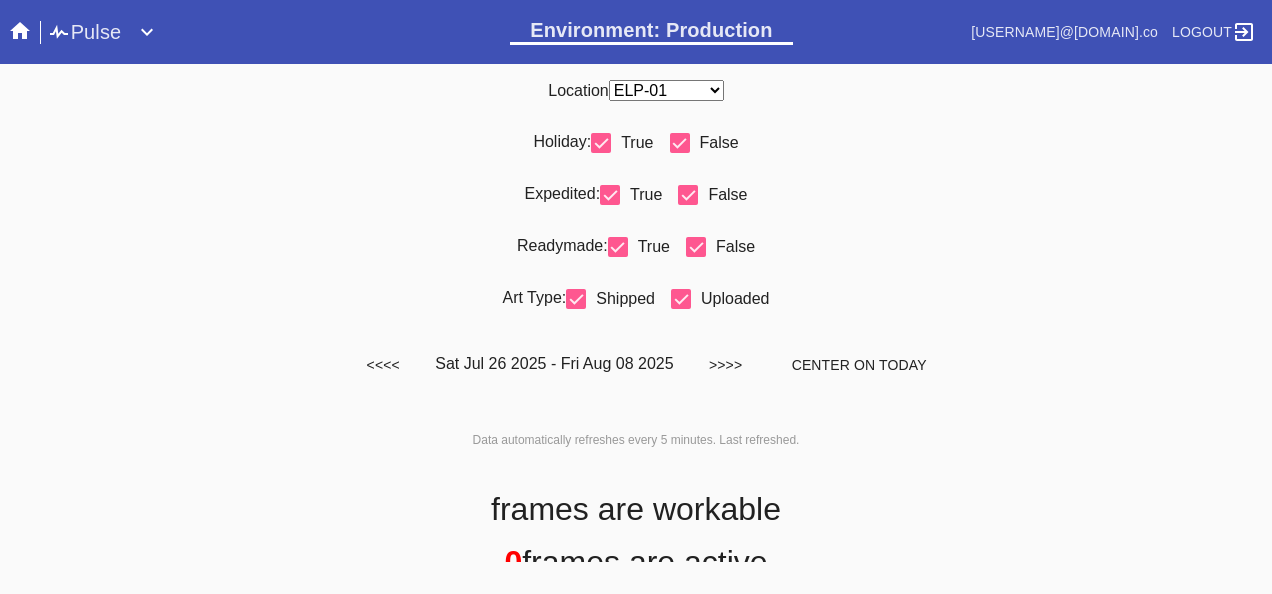scroll, scrollTop: 0, scrollLeft: 0, axis: both 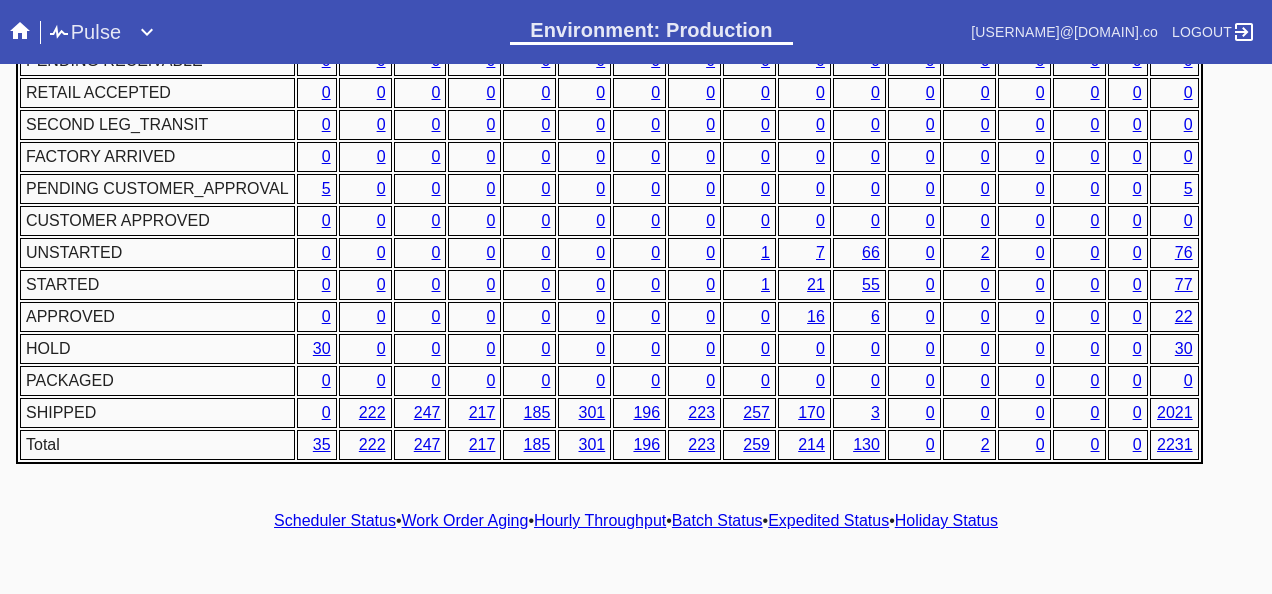 click on "Scheduler Status  •  Work Order Aging  •  Hourly Throughput  •  Batch Status  •  Expedited Status  •  Holiday Status" at bounding box center (636, 521) 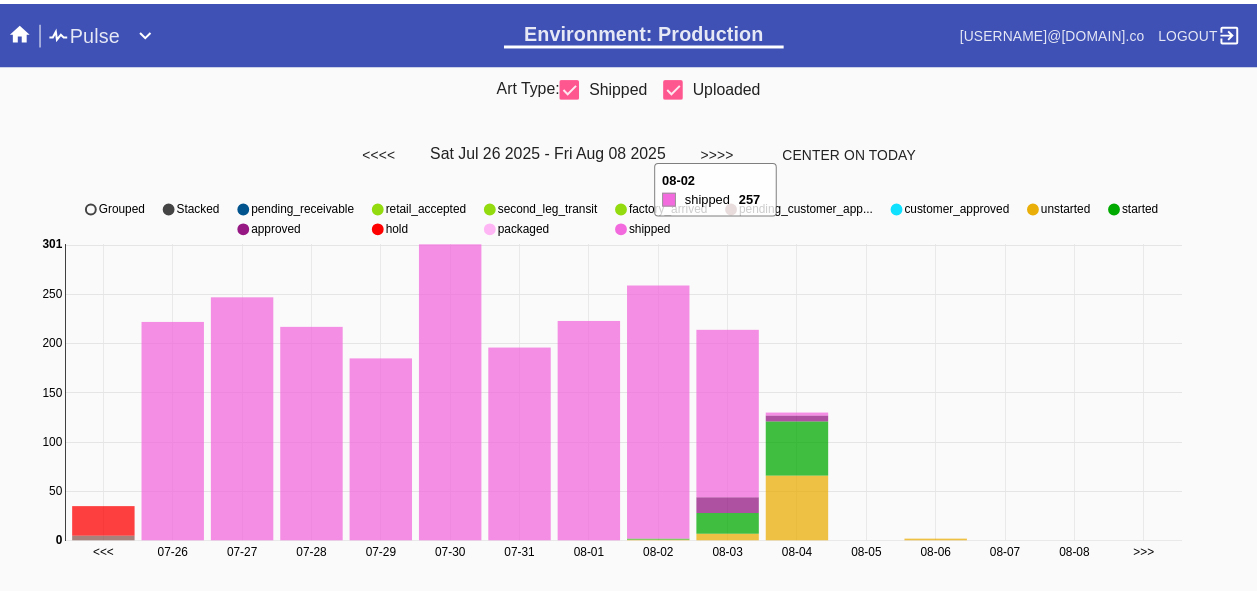scroll, scrollTop: 76, scrollLeft: 0, axis: vertical 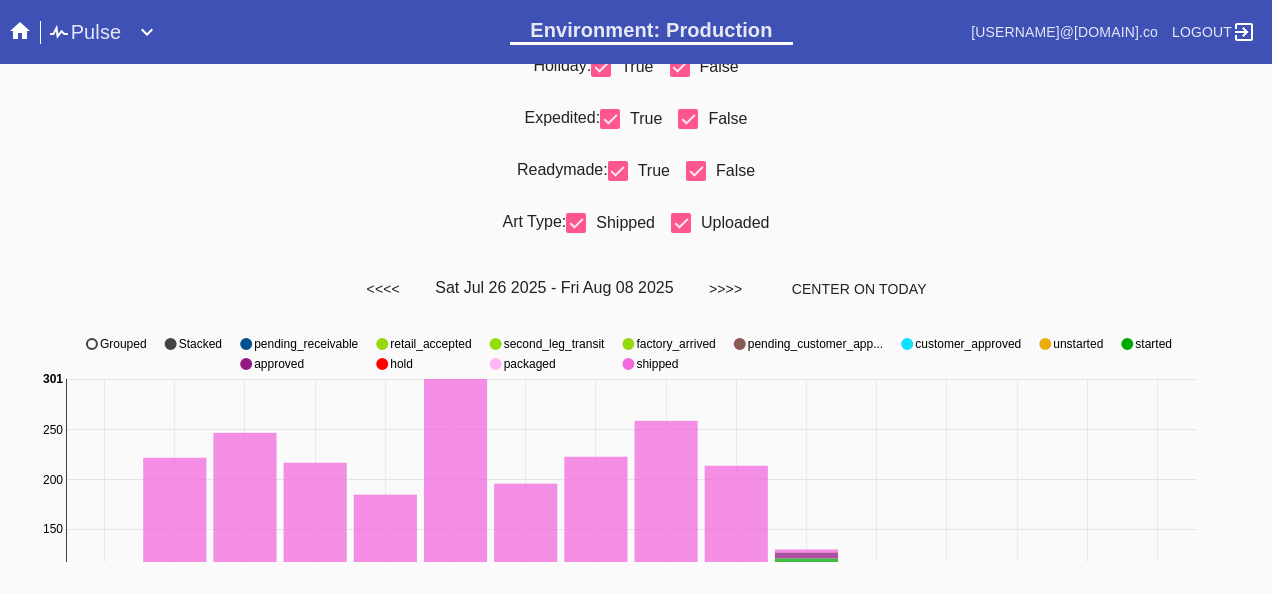 click 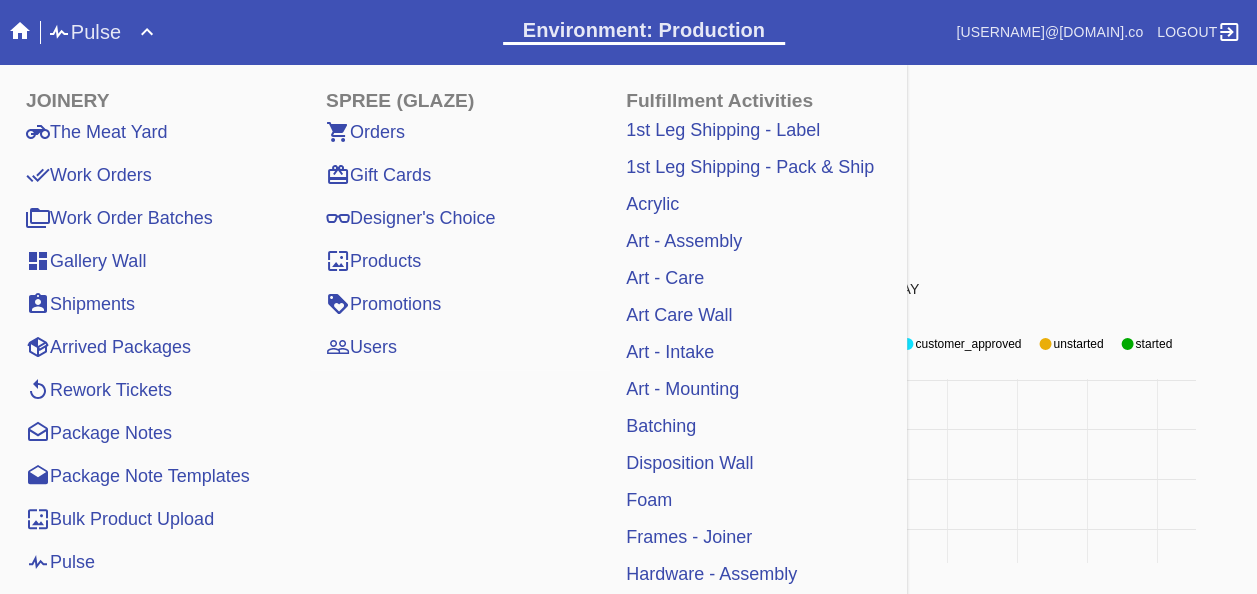 click on "Work Orders" at bounding box center (89, 175) 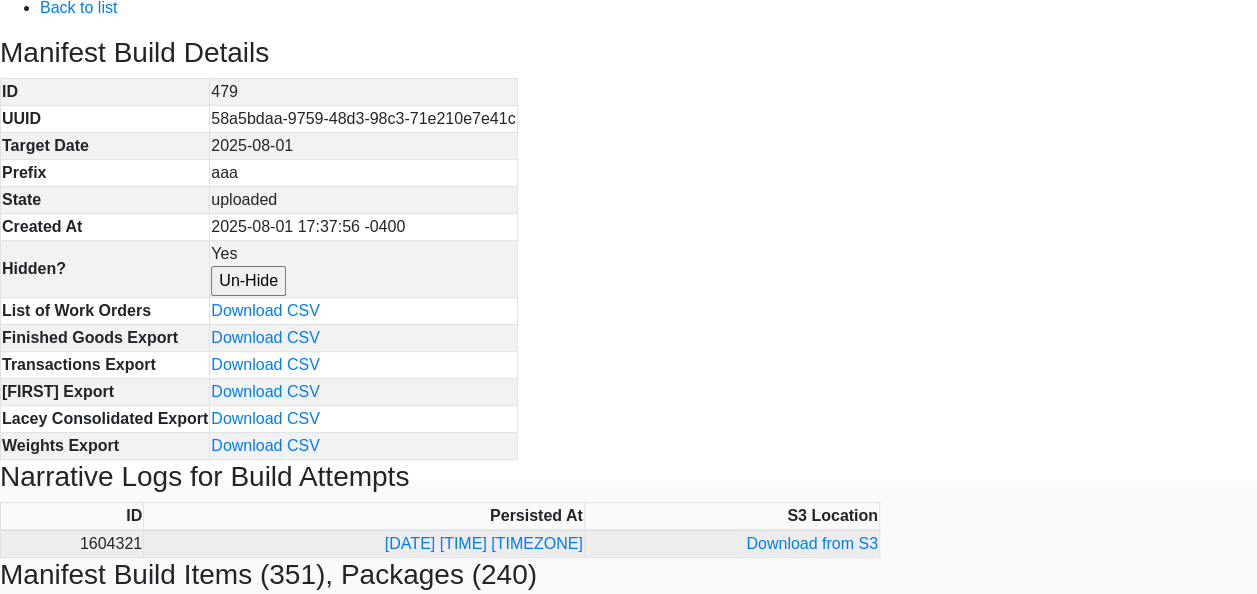 scroll, scrollTop: 200, scrollLeft: 0, axis: vertical 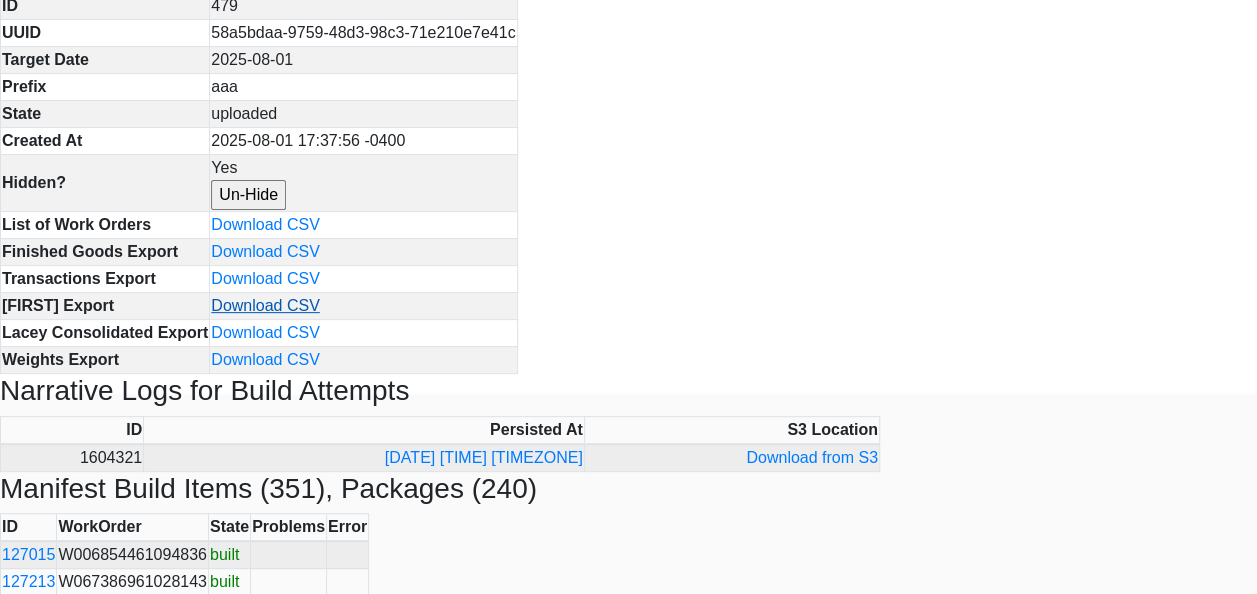 click on "Download CSV" at bounding box center [265, 305] 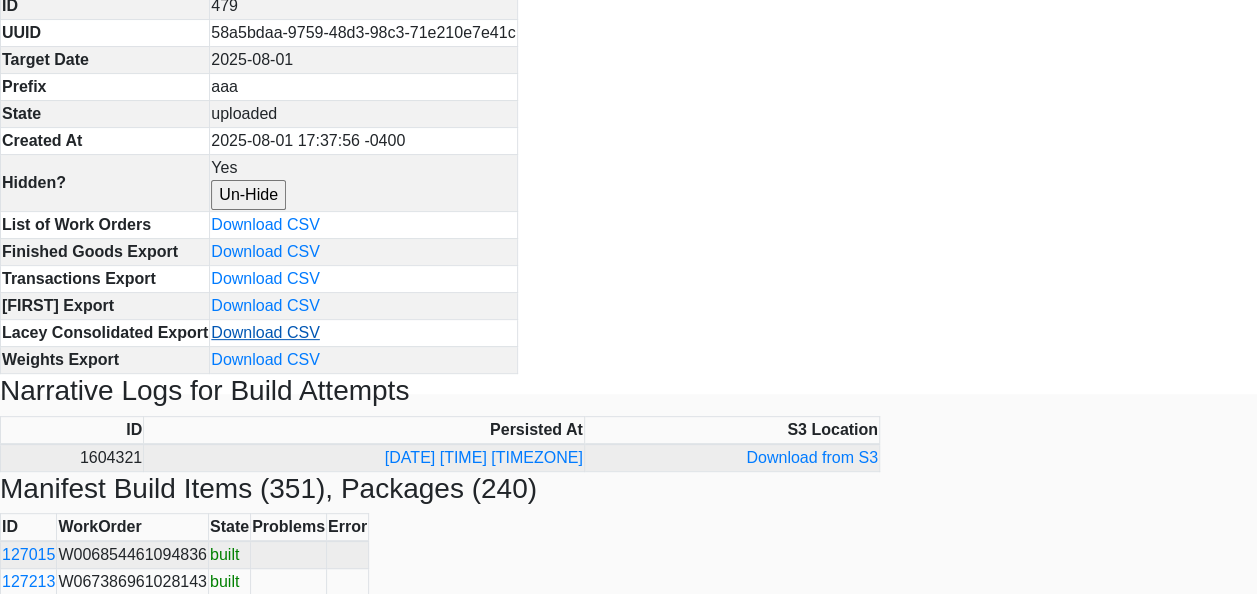 click on "Download CSV" at bounding box center [265, 332] 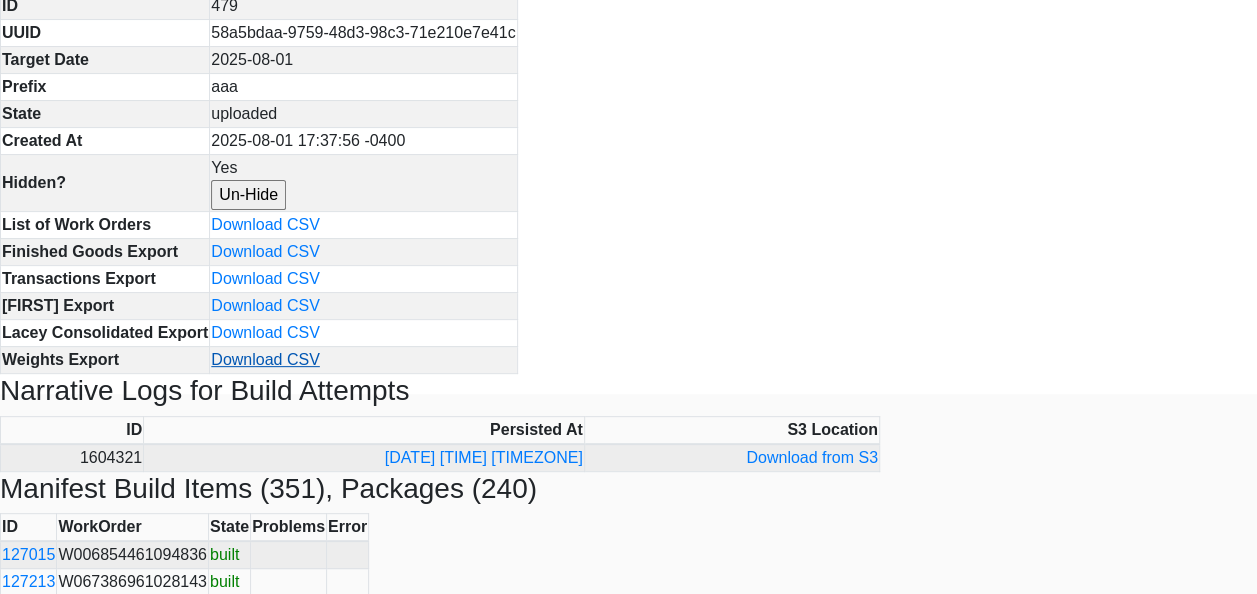 click on "Download CSV" at bounding box center (265, 359) 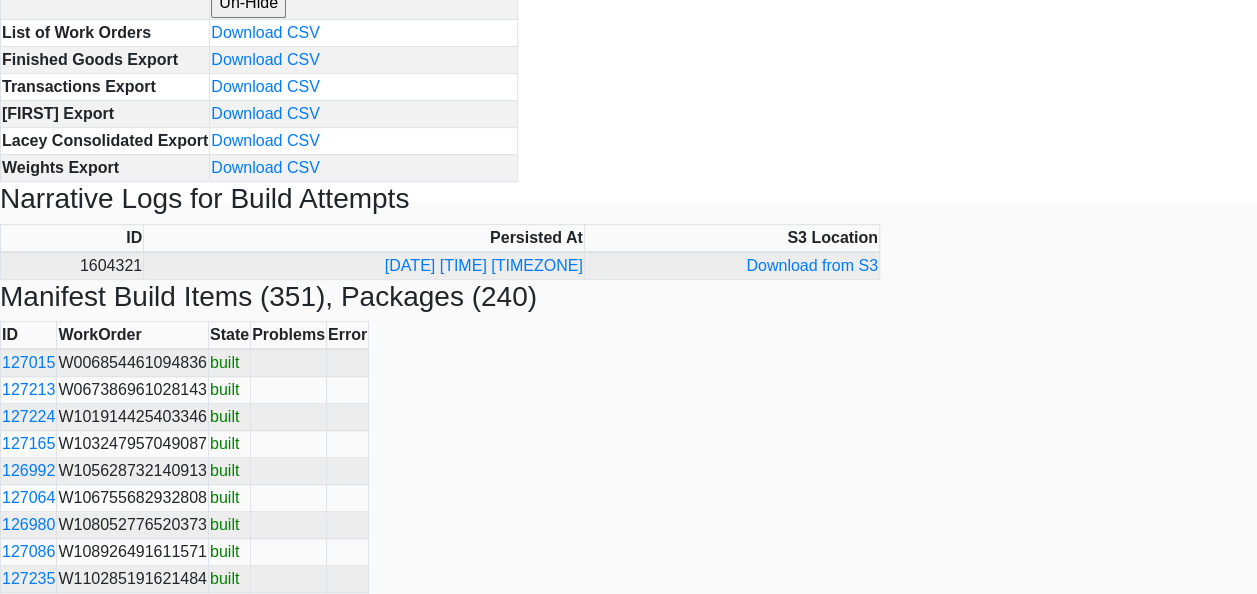 scroll, scrollTop: 400, scrollLeft: 0, axis: vertical 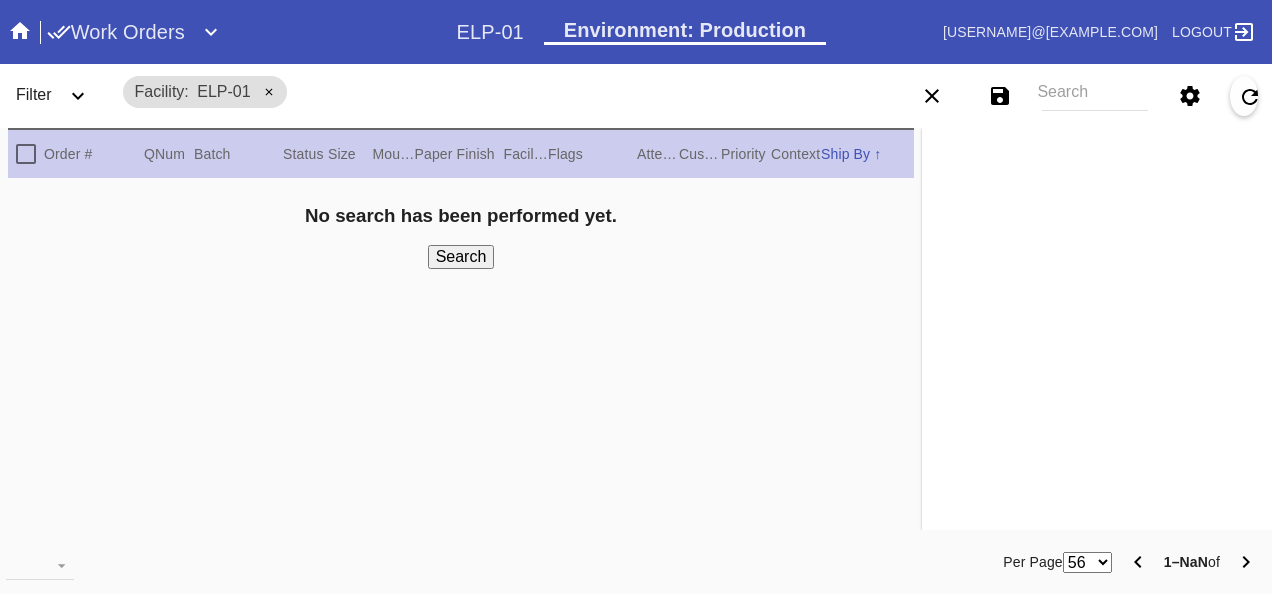 click on "Search" at bounding box center [1094, 96] 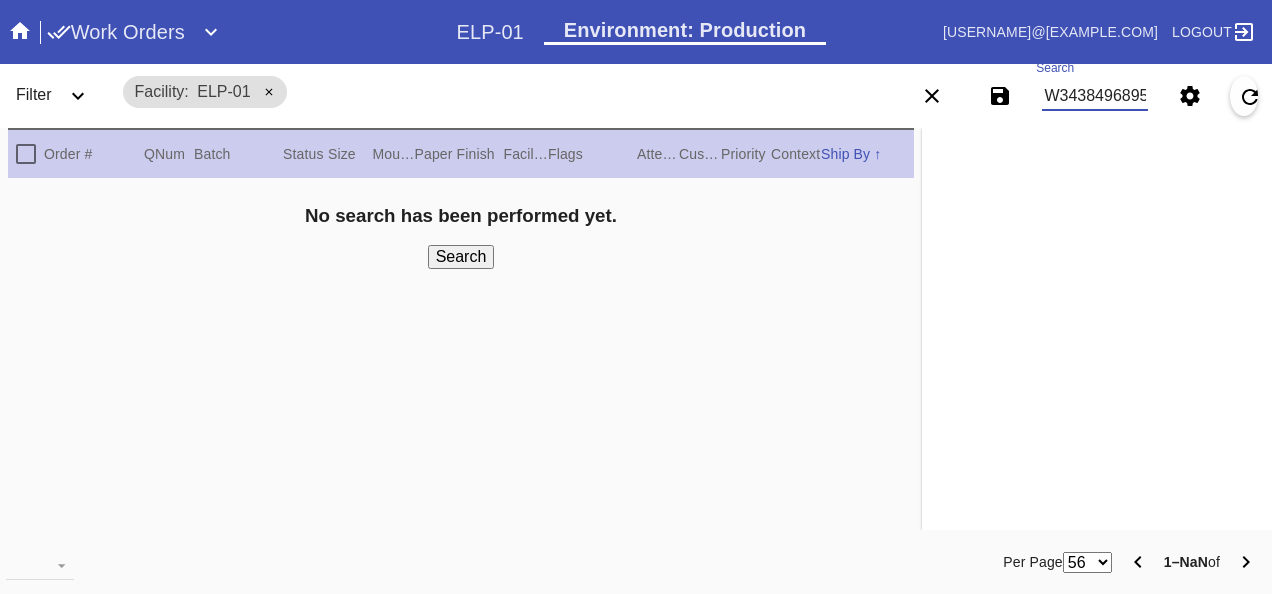 type on "W343849689516373" 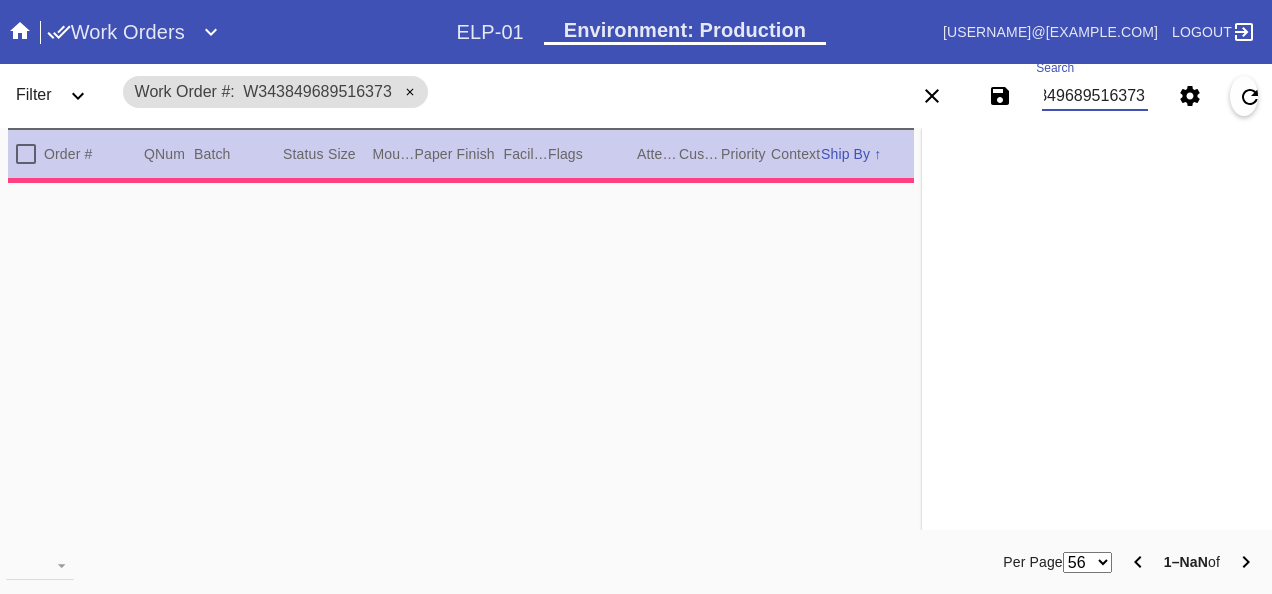 type on "***" 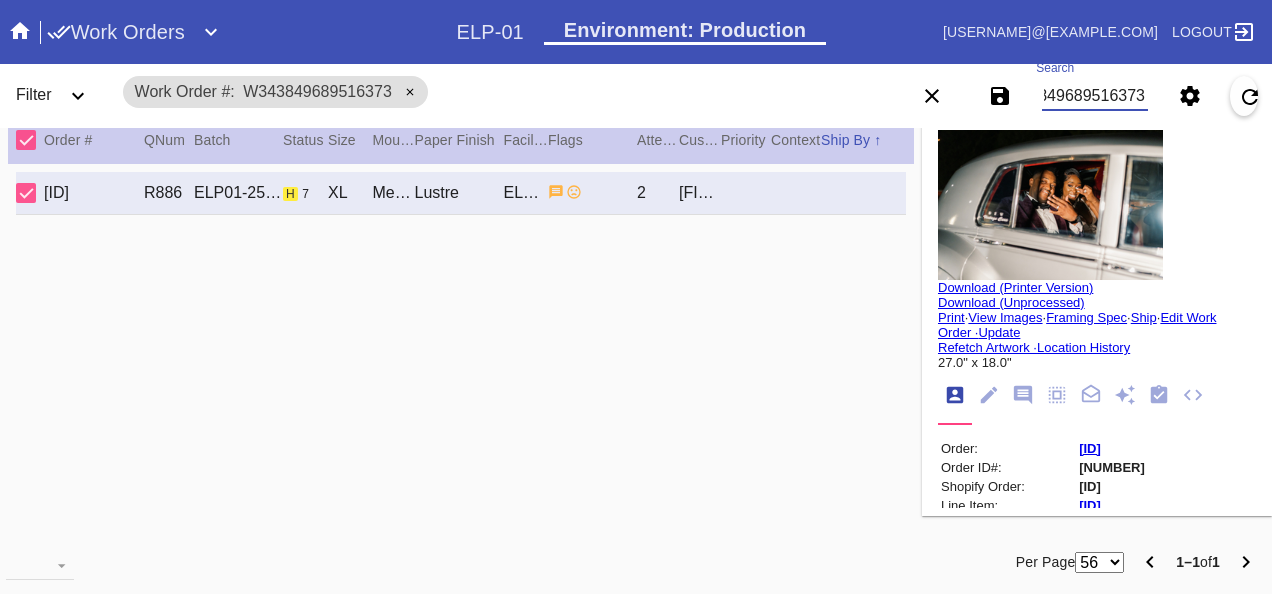 scroll, scrollTop: 26, scrollLeft: 0, axis: vertical 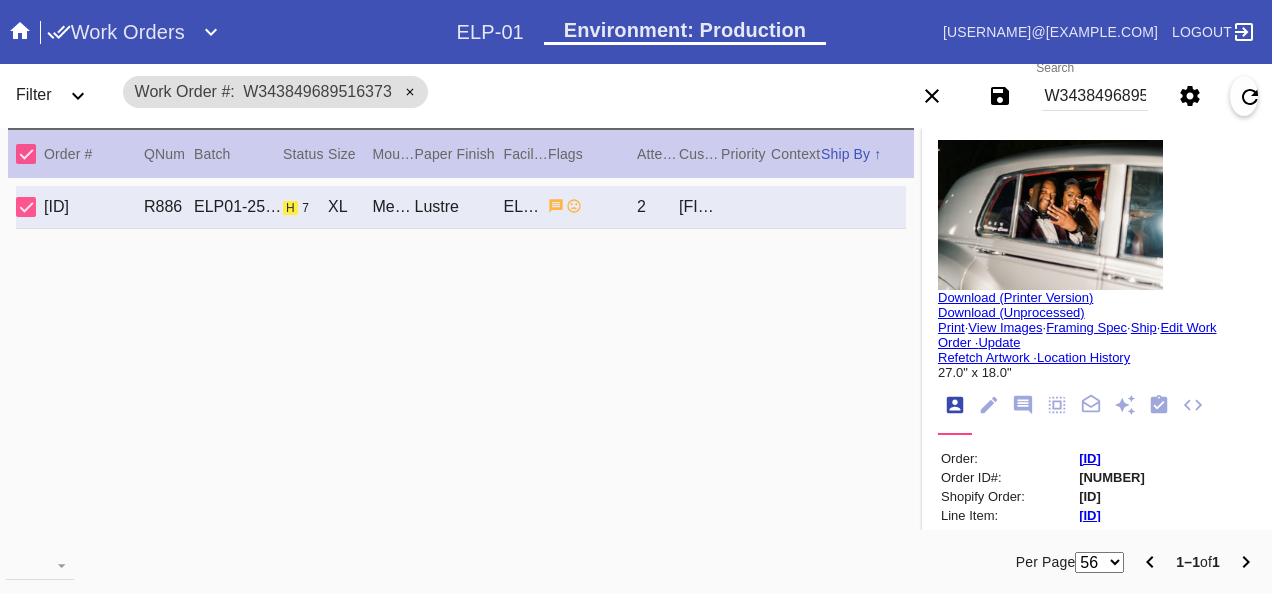 click on "[ID] [ID] [ID] h   7 XL Mercer / Dove White Lustre [ID] 2 [FIRST] [LAST]" at bounding box center (461, 367) 